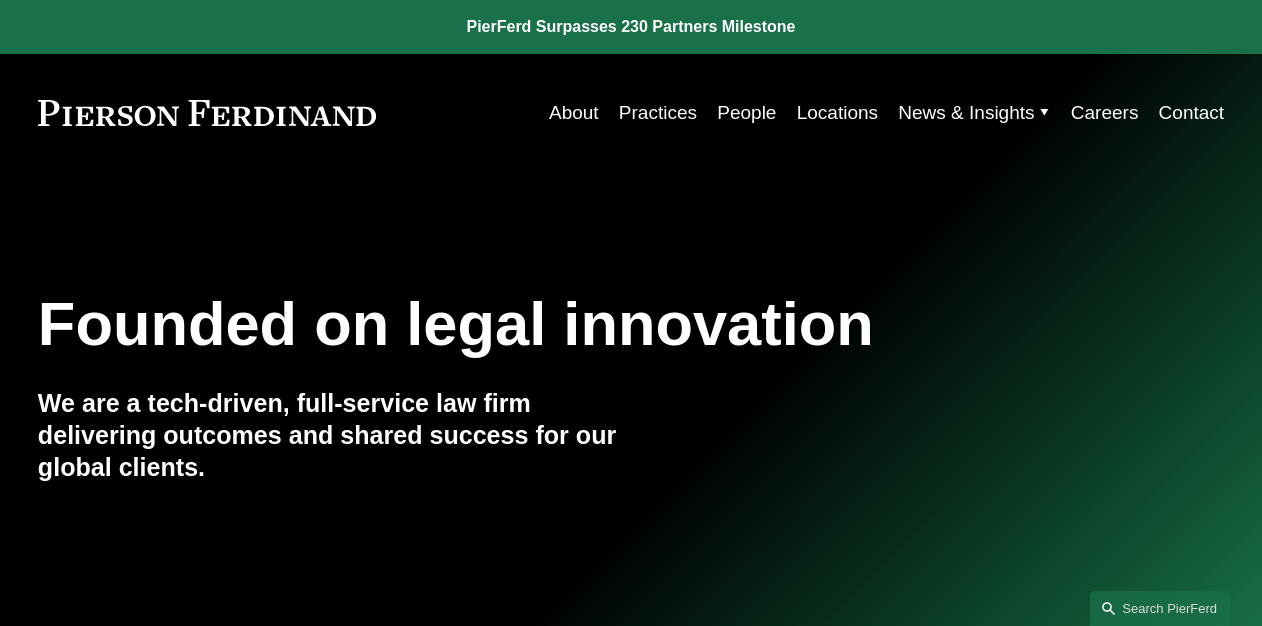 scroll, scrollTop: 0, scrollLeft: 0, axis: both 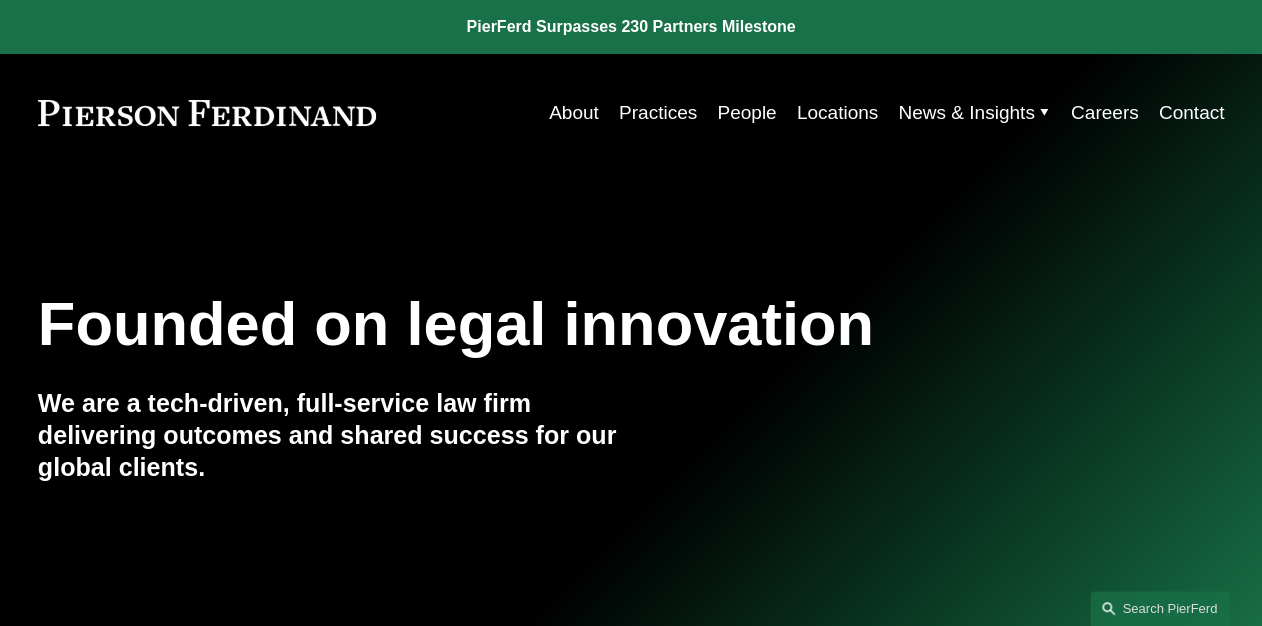 click on "People" at bounding box center [746, 113] 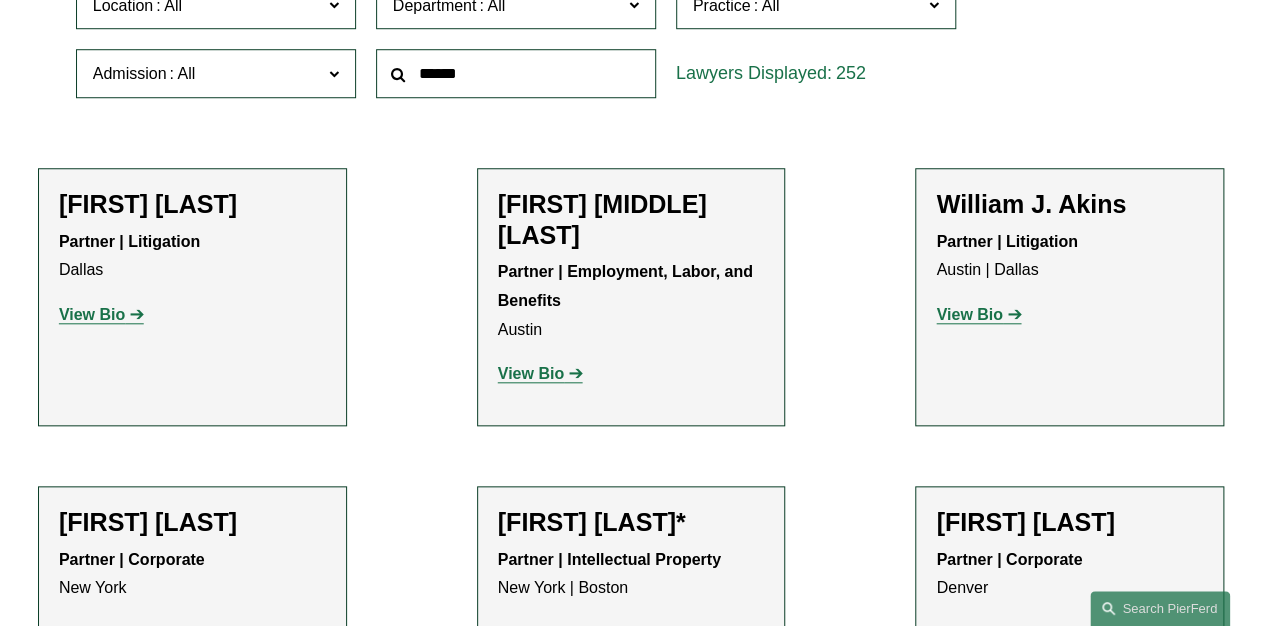 scroll, scrollTop: 640, scrollLeft: 0, axis: vertical 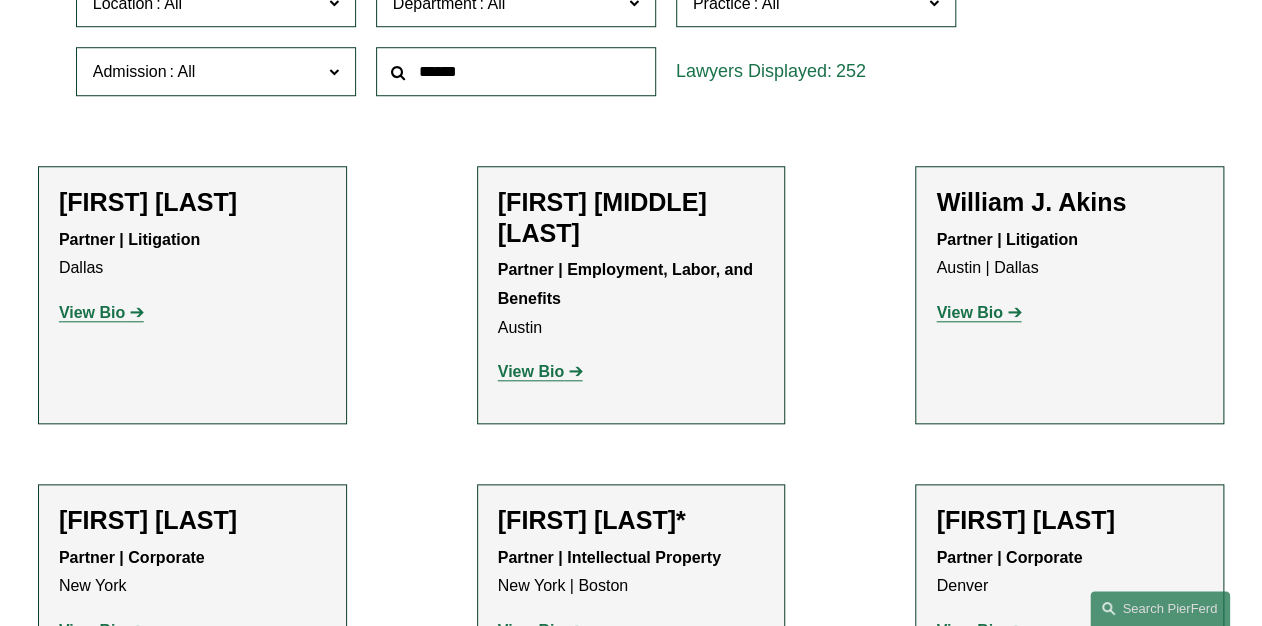 click 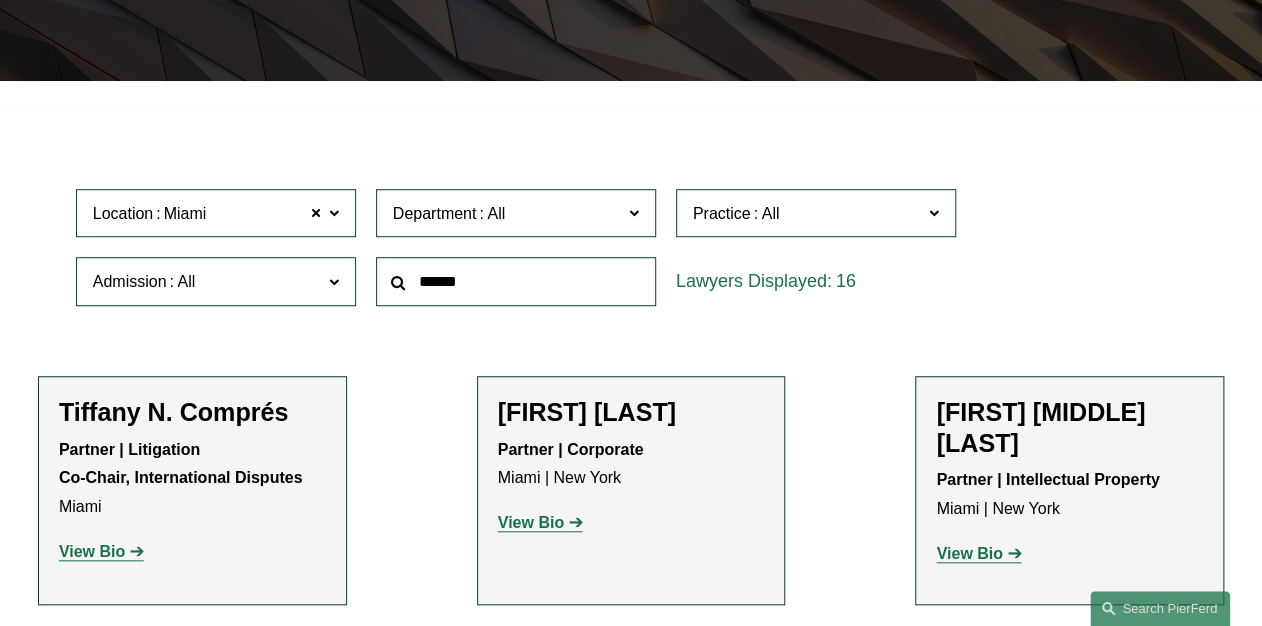 scroll, scrollTop: 466, scrollLeft: 0, axis: vertical 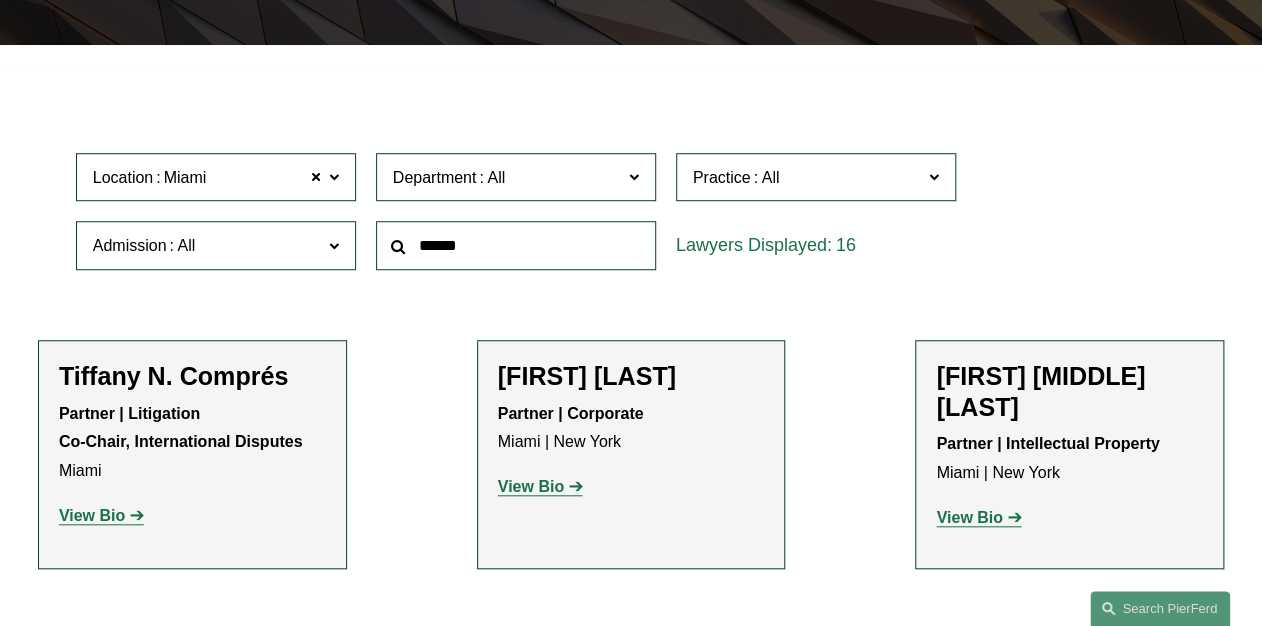 click on "Practice" 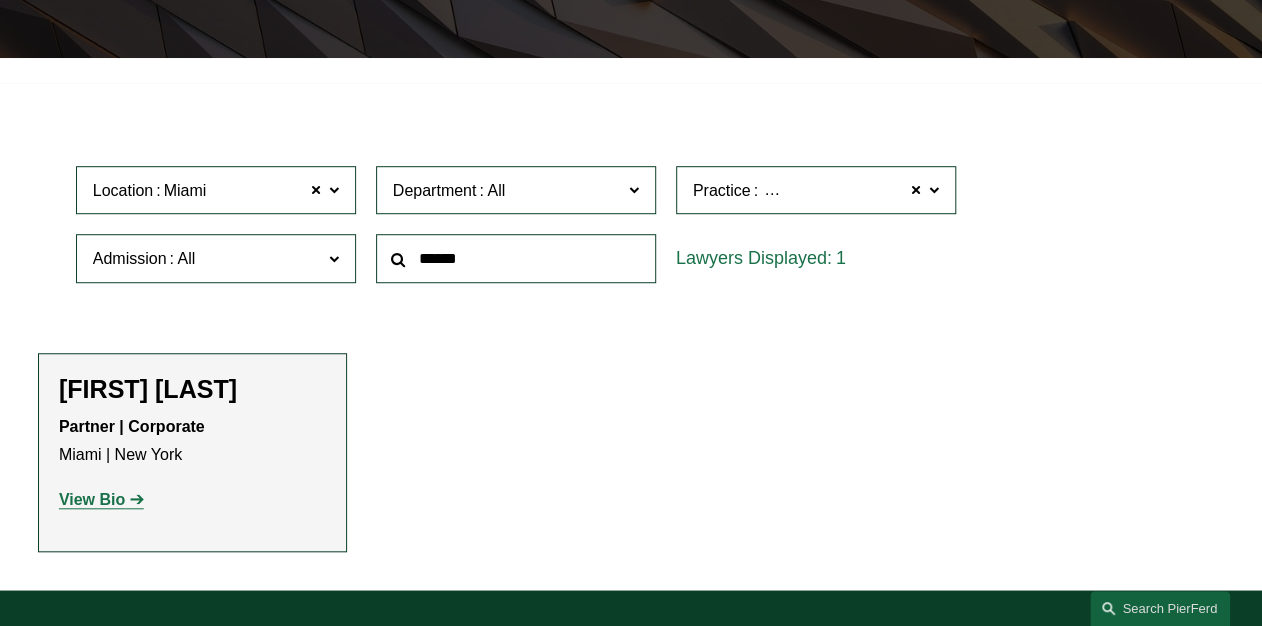 scroll, scrollTop: 462, scrollLeft: 0, axis: vertical 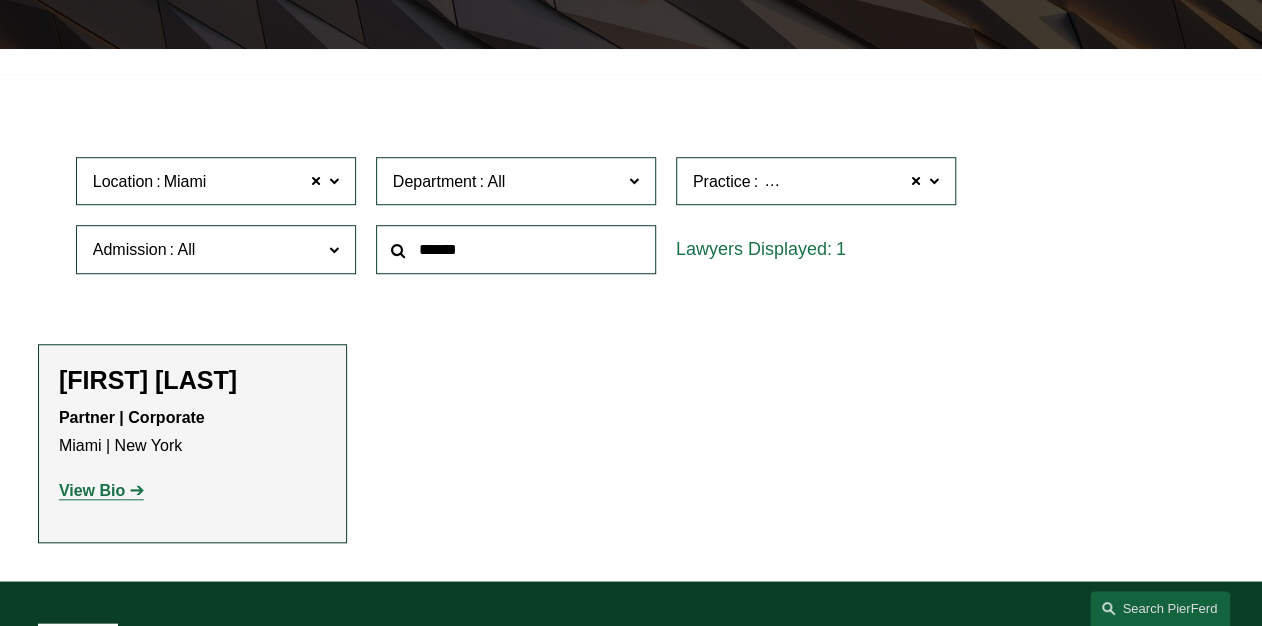 click 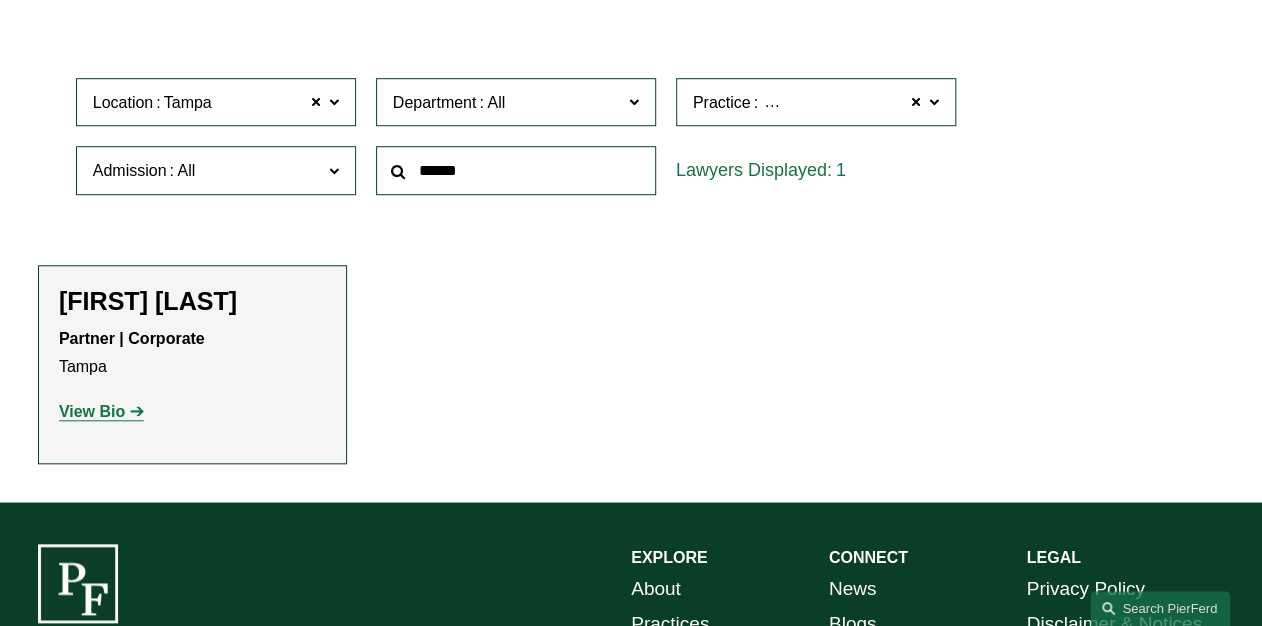 scroll, scrollTop: 542, scrollLeft: 0, axis: vertical 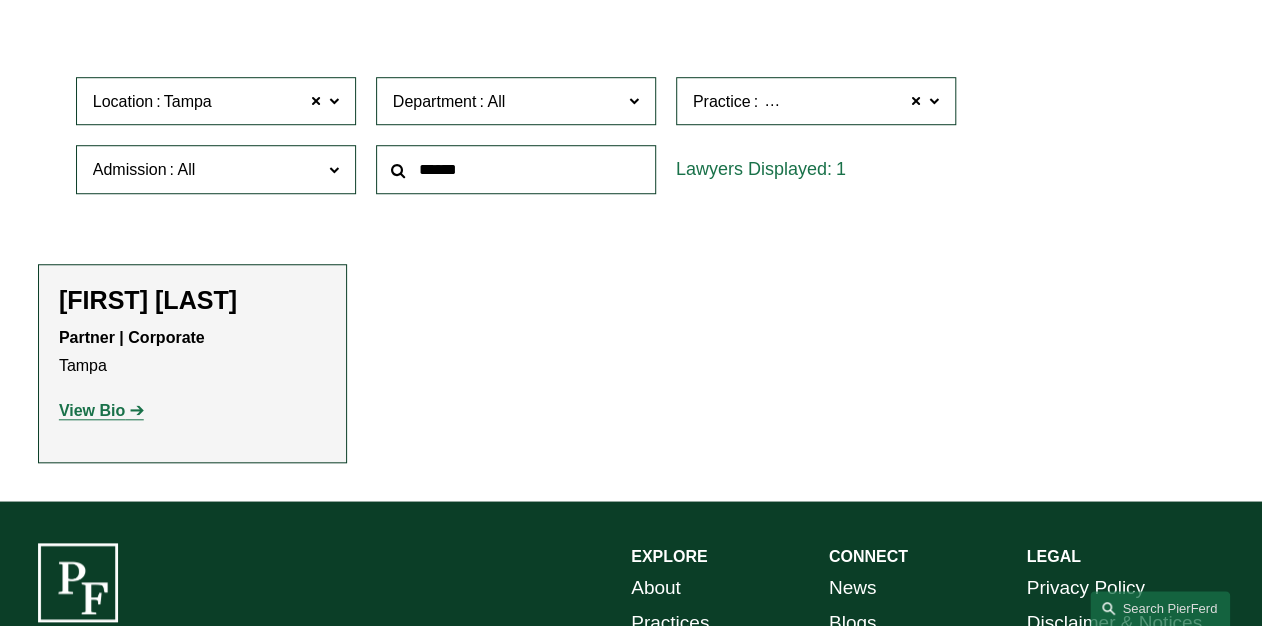click on "View Bio" 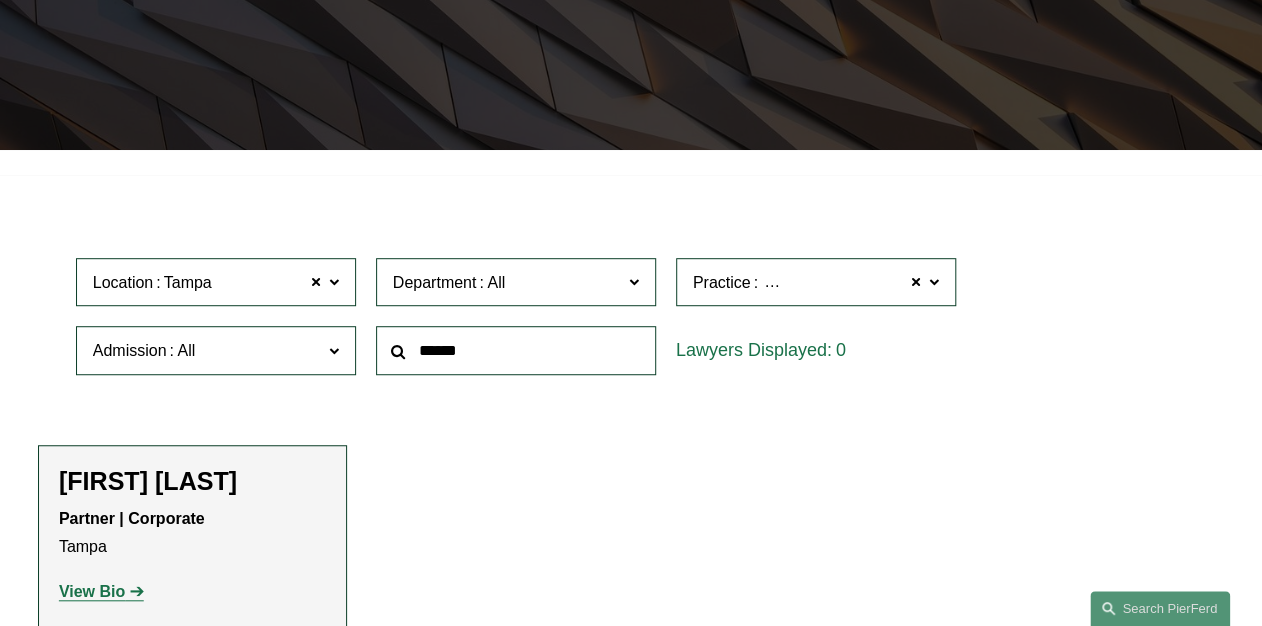 scroll, scrollTop: 302, scrollLeft: 0, axis: vertical 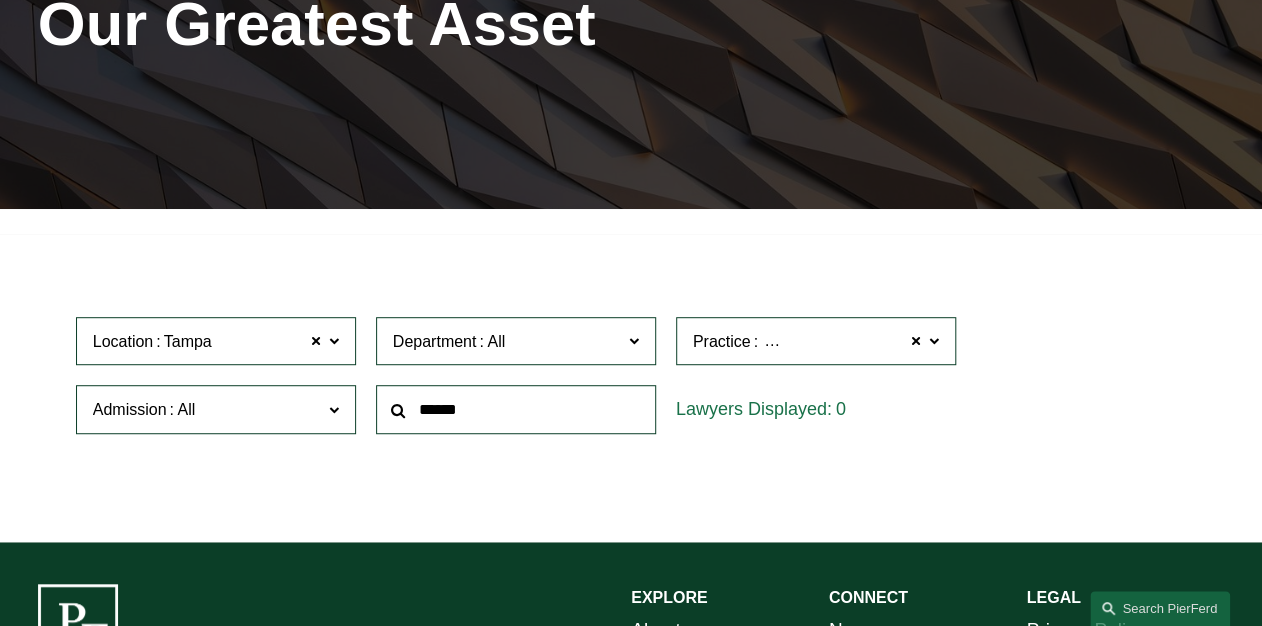 click 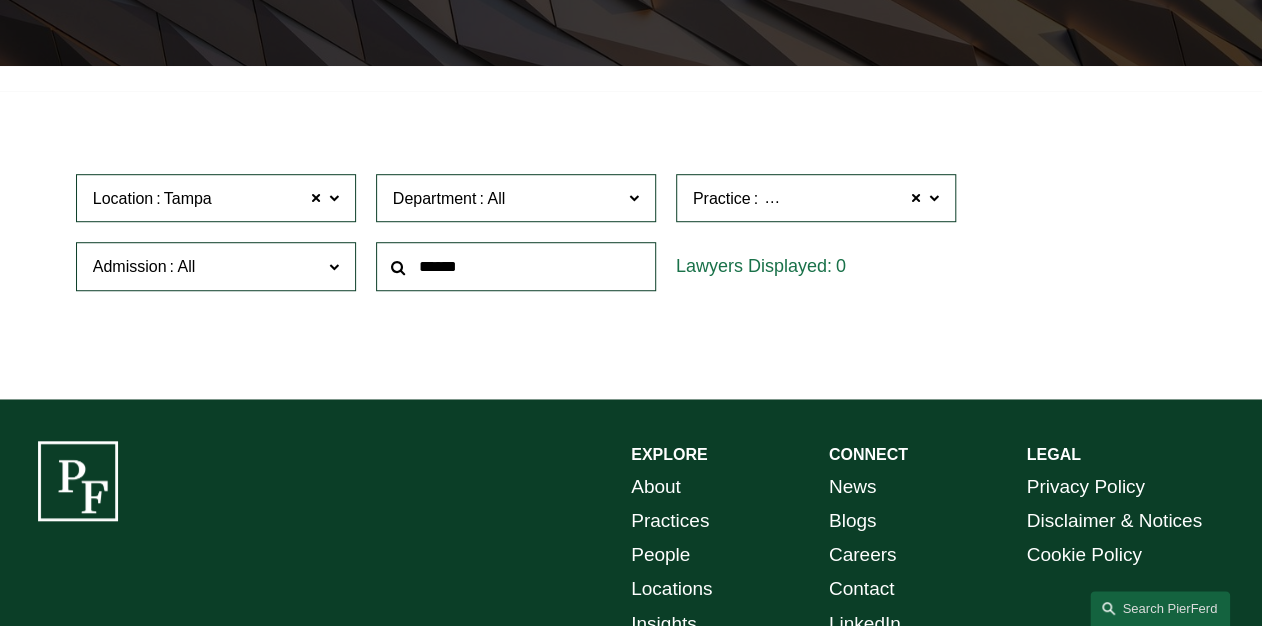 scroll, scrollTop: 462, scrollLeft: 0, axis: vertical 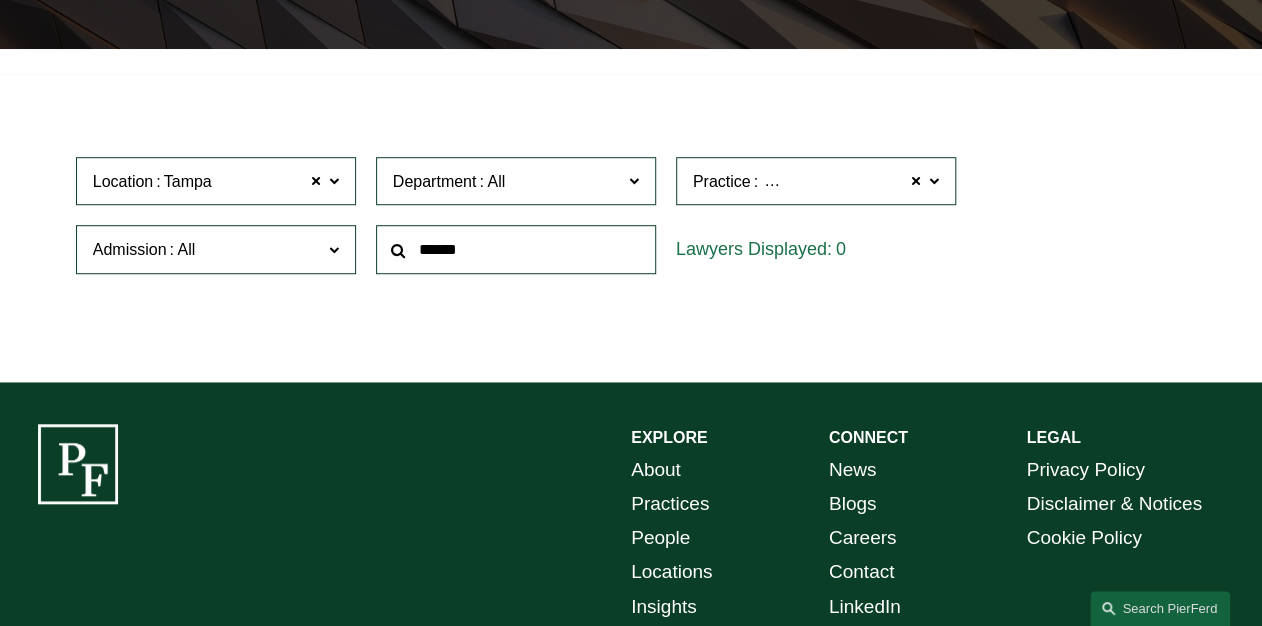 click on "Miami" 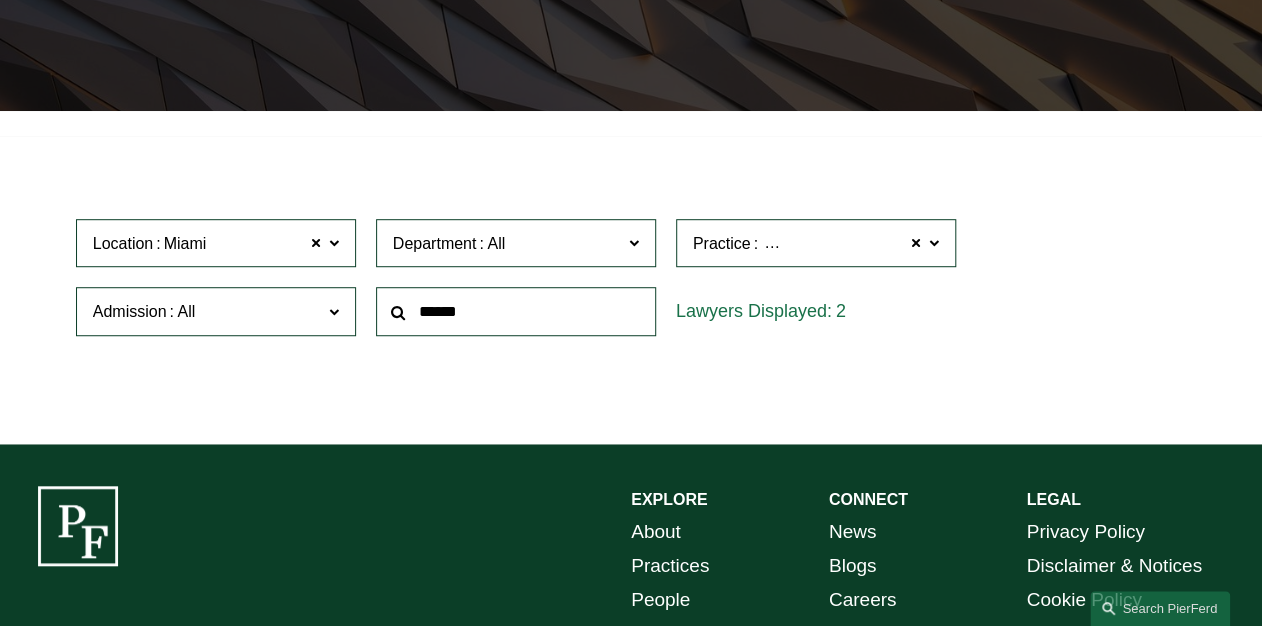 scroll, scrollTop: 302, scrollLeft: 0, axis: vertical 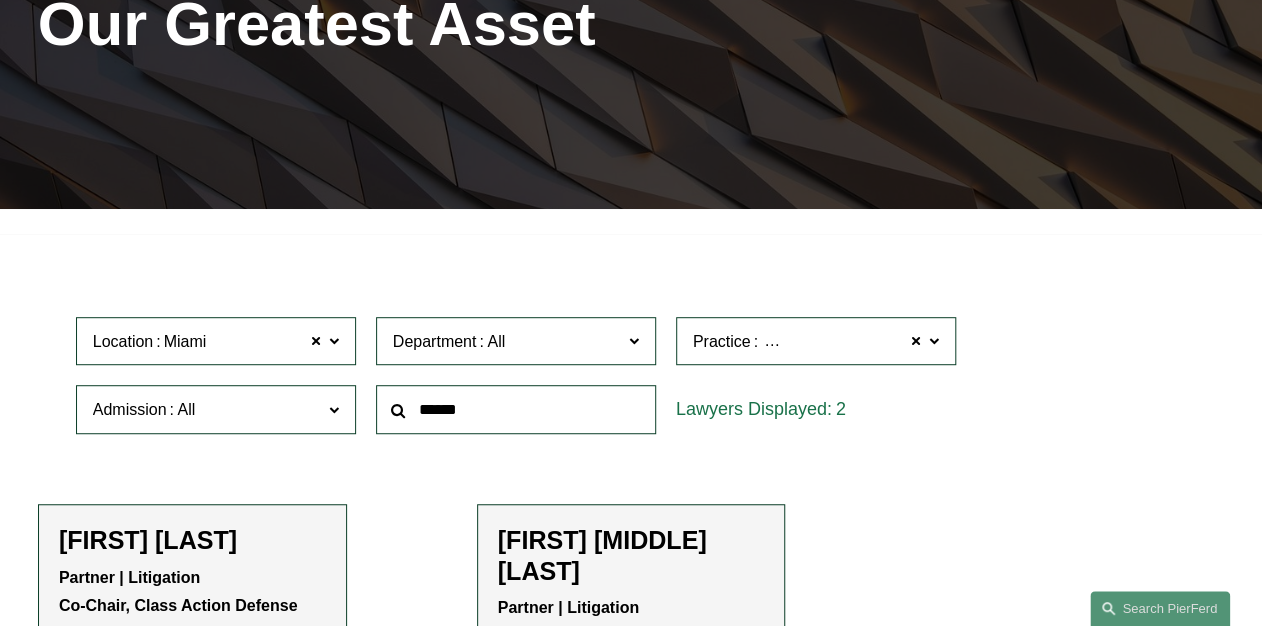 click 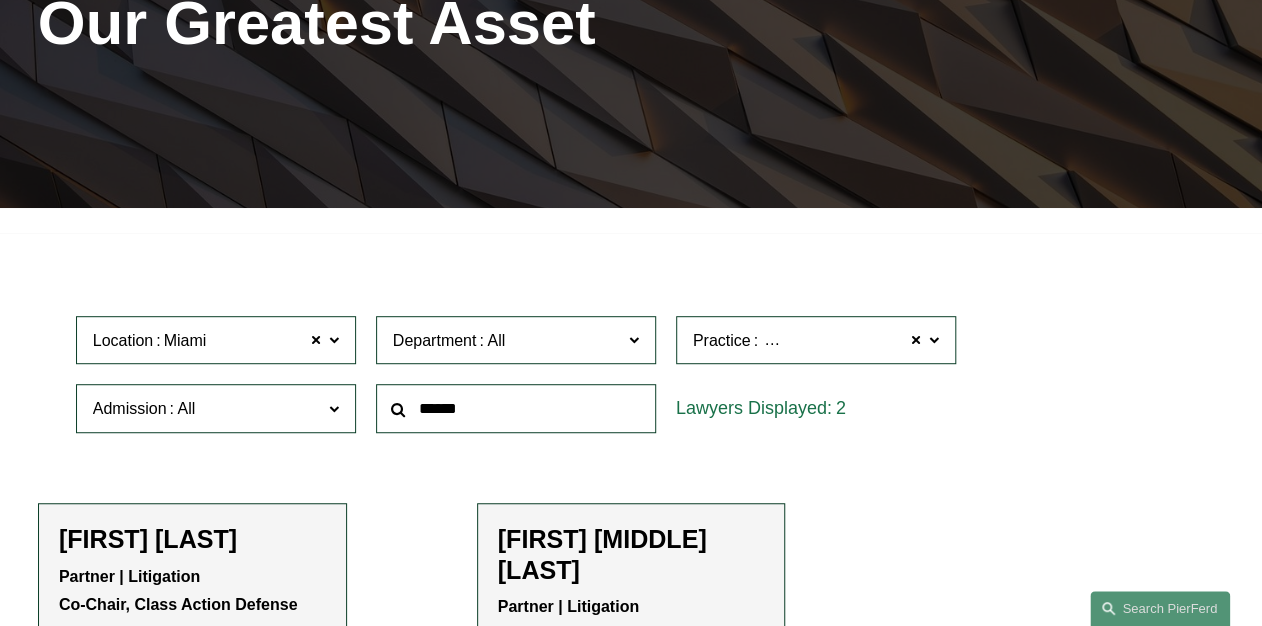 scroll, scrollTop: 302, scrollLeft: 0, axis: vertical 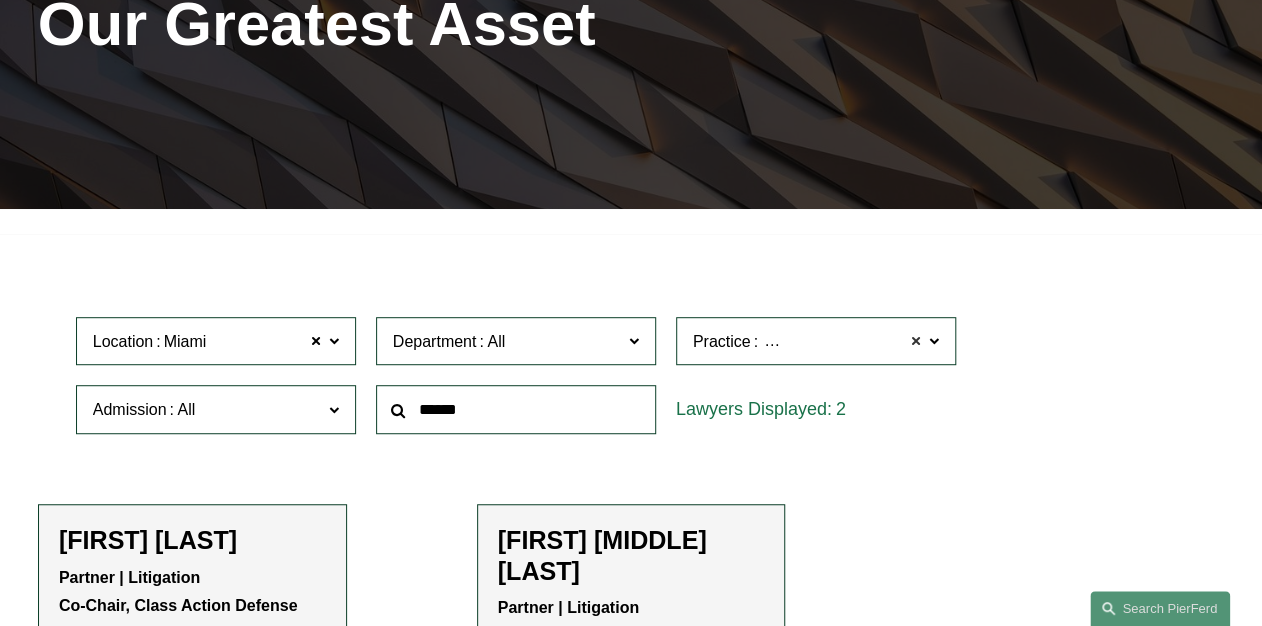 click 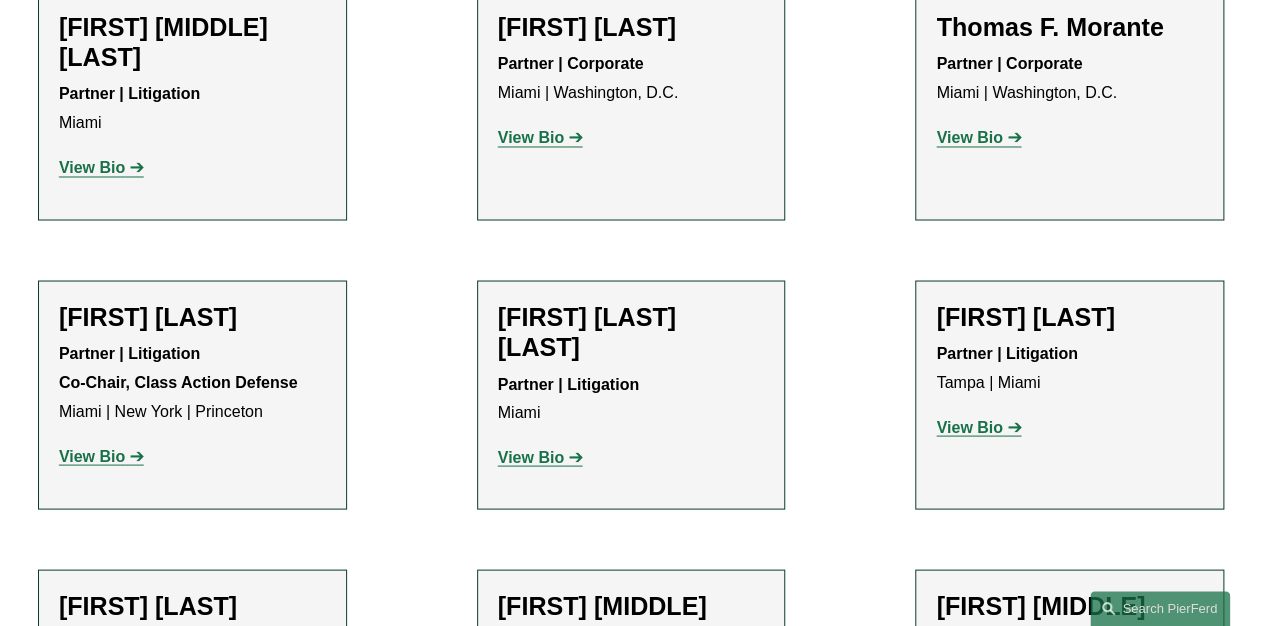 scroll, scrollTop: 1422, scrollLeft: 0, axis: vertical 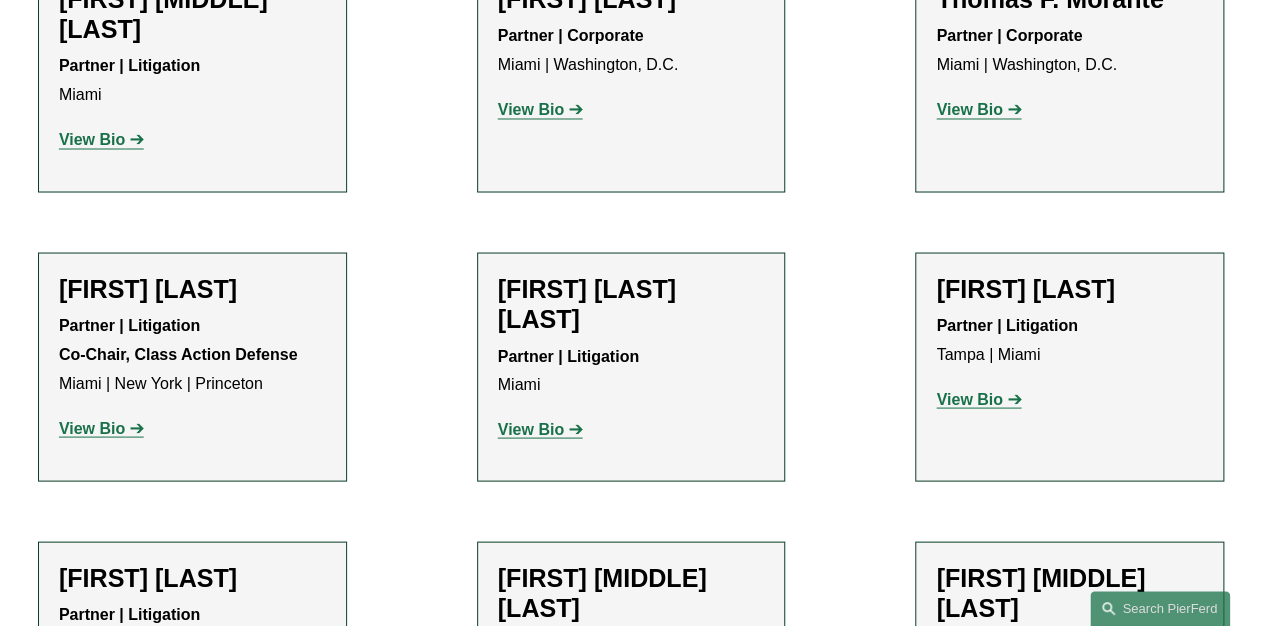click on "View Bio" 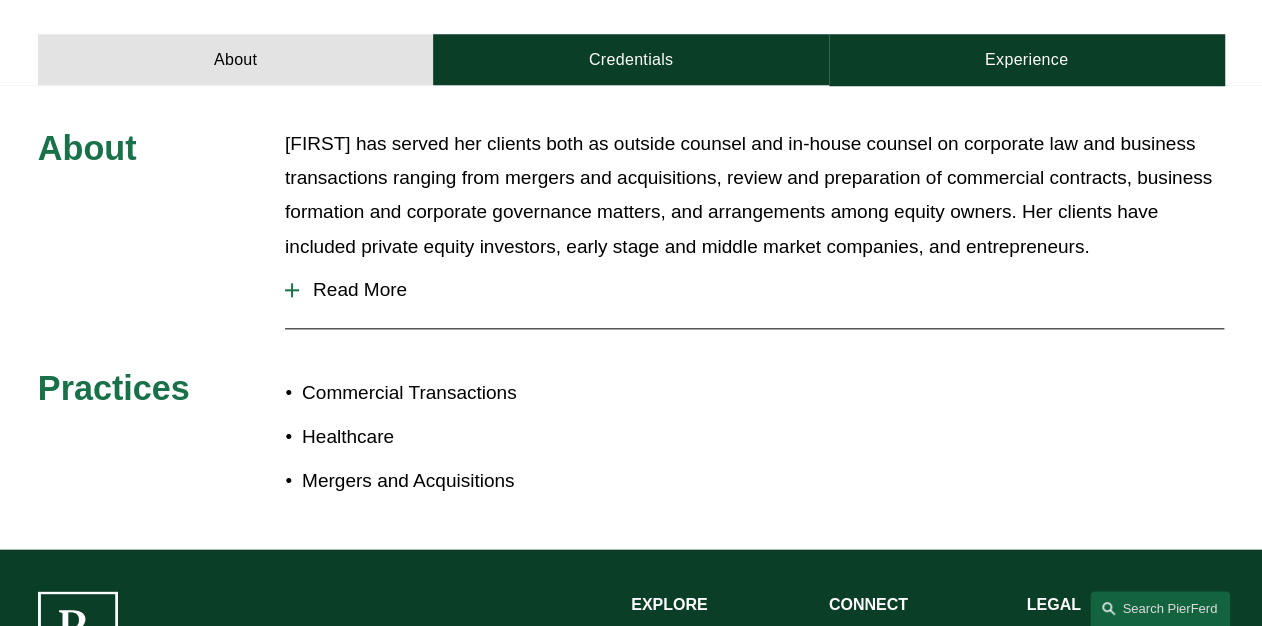 scroll, scrollTop: 800, scrollLeft: 0, axis: vertical 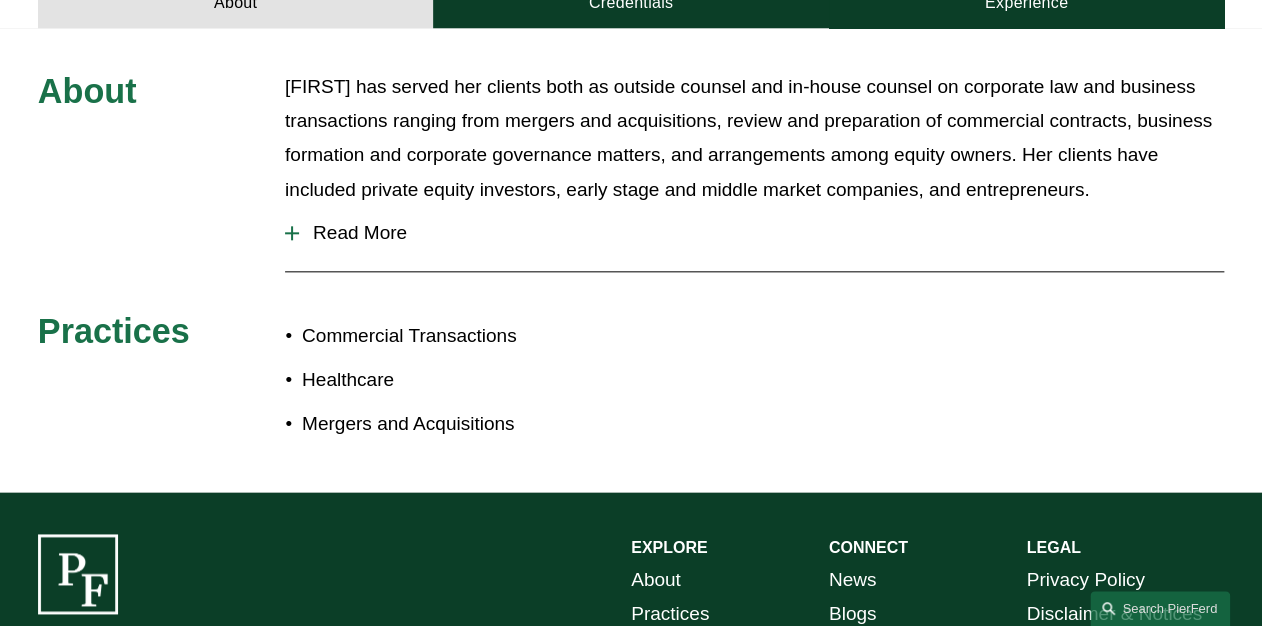 click on "Read More" at bounding box center (761, 233) 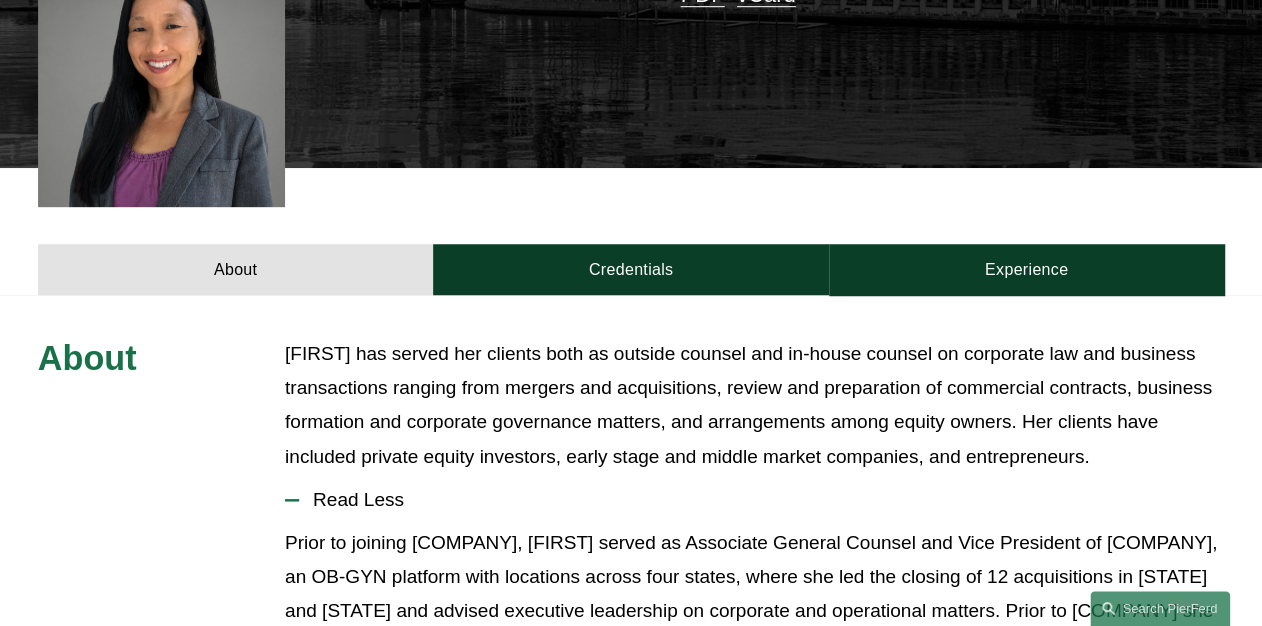 scroll, scrollTop: 560, scrollLeft: 0, axis: vertical 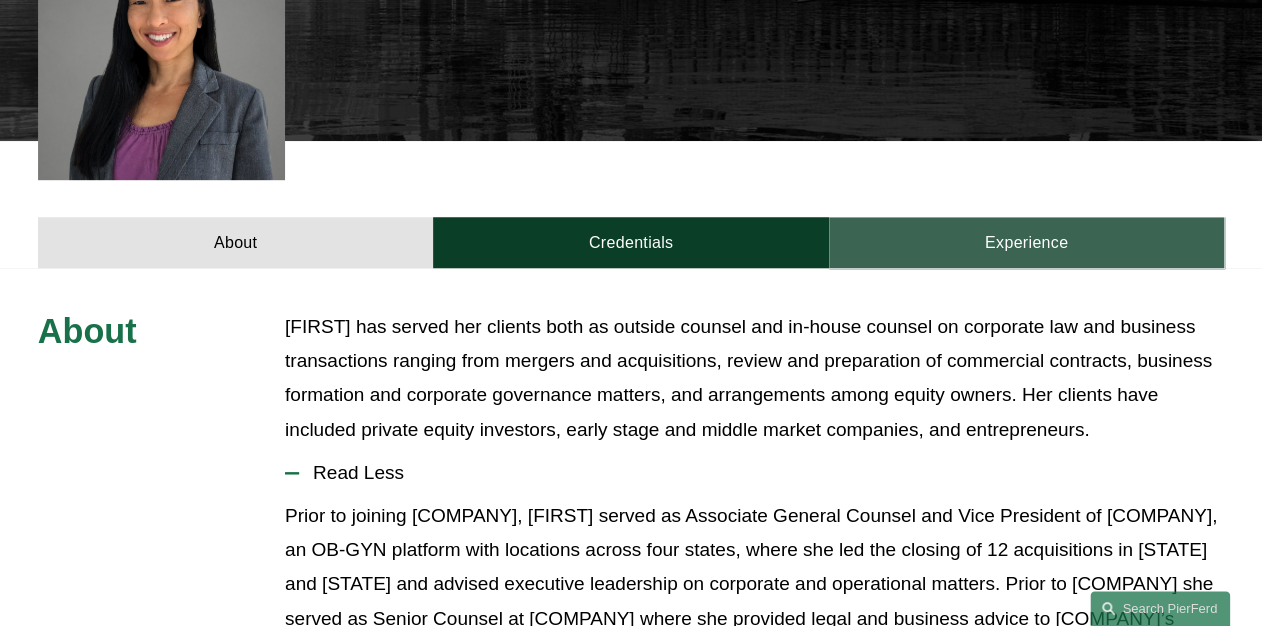 click on "Experience" at bounding box center [1026, 242] 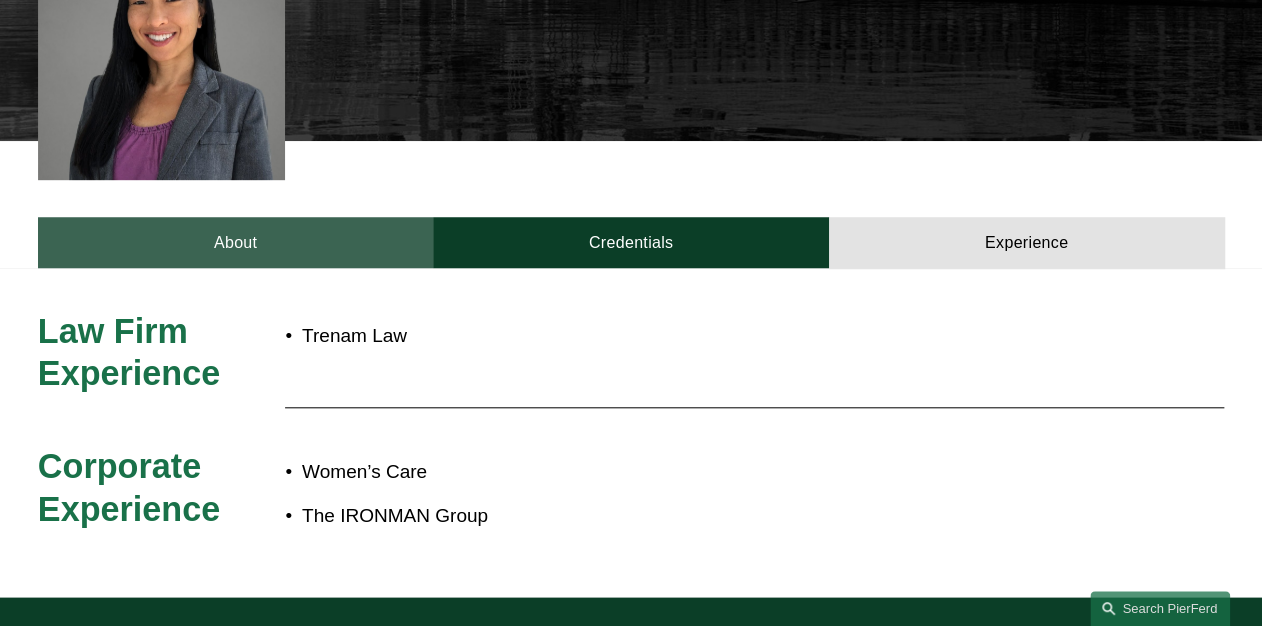 click on "About" at bounding box center (235, 242) 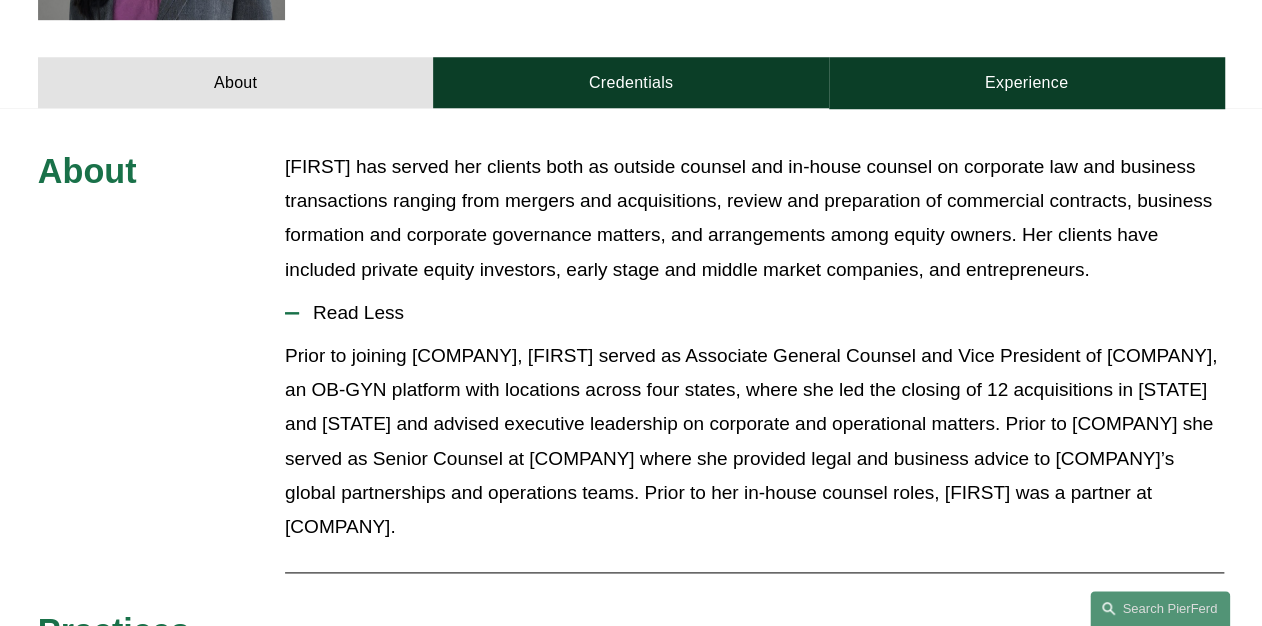 scroll, scrollTop: 800, scrollLeft: 0, axis: vertical 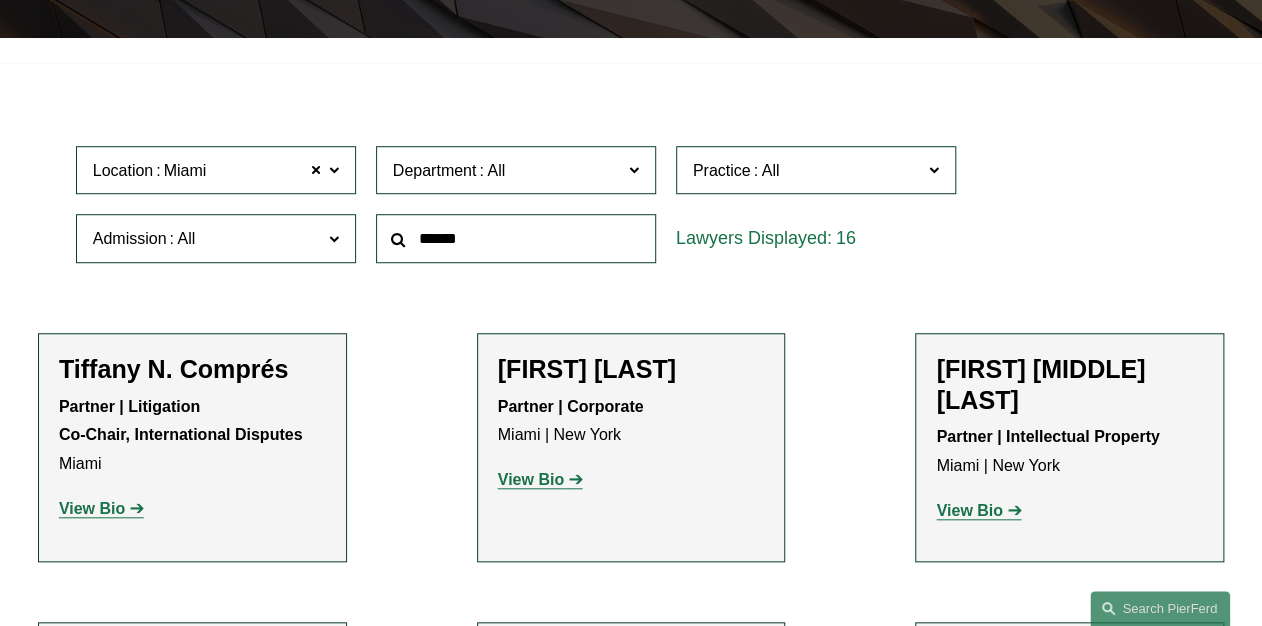 click 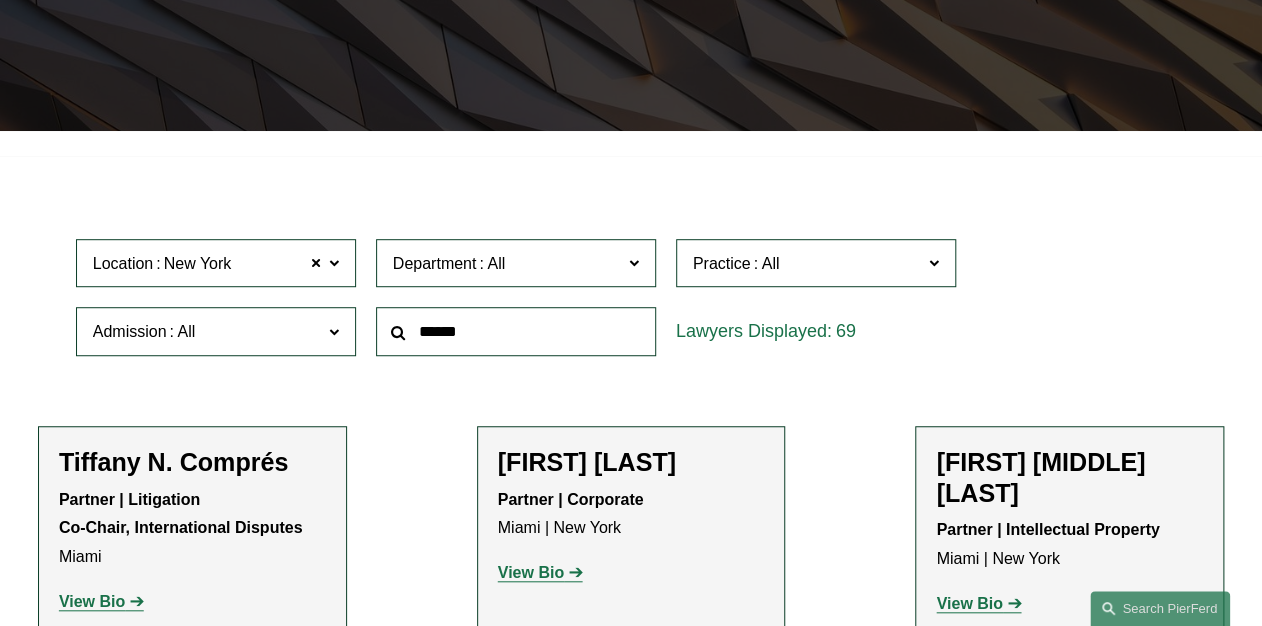 scroll, scrollTop: 302, scrollLeft: 0, axis: vertical 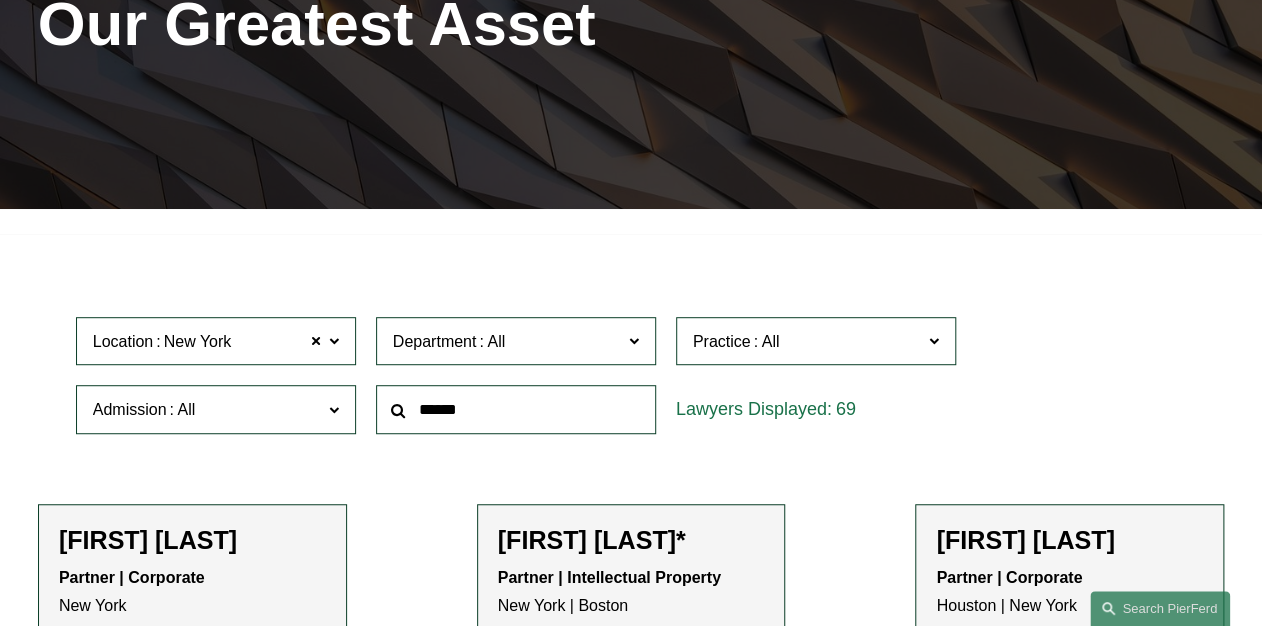 click 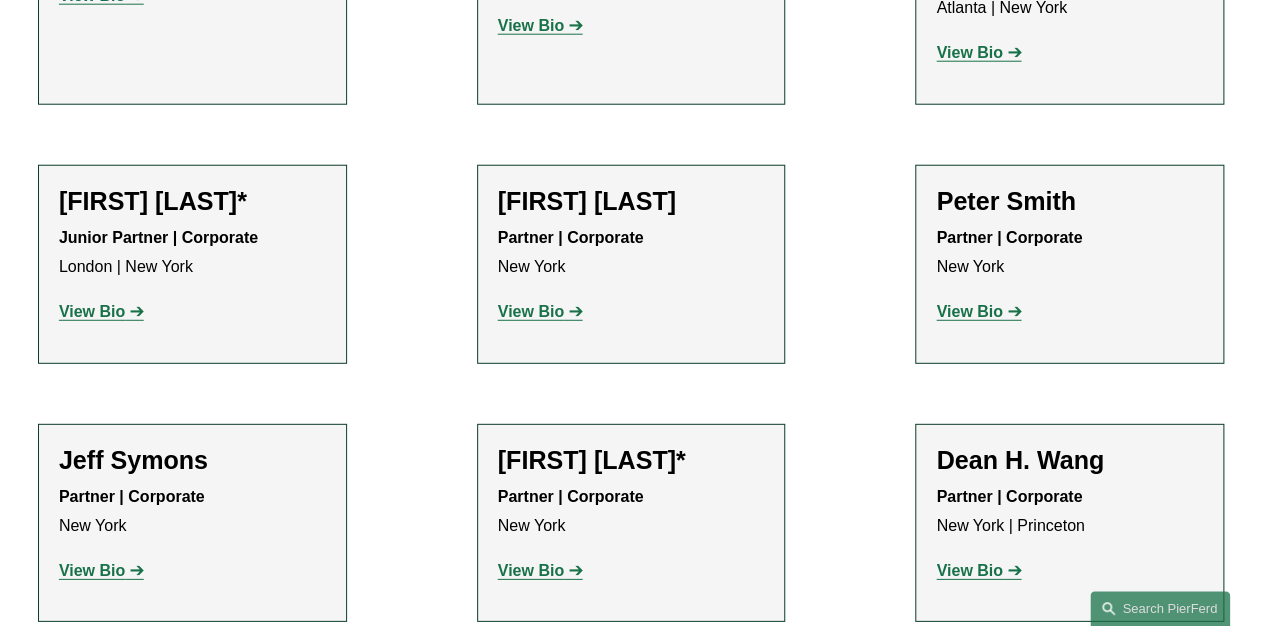 scroll, scrollTop: 2142, scrollLeft: 0, axis: vertical 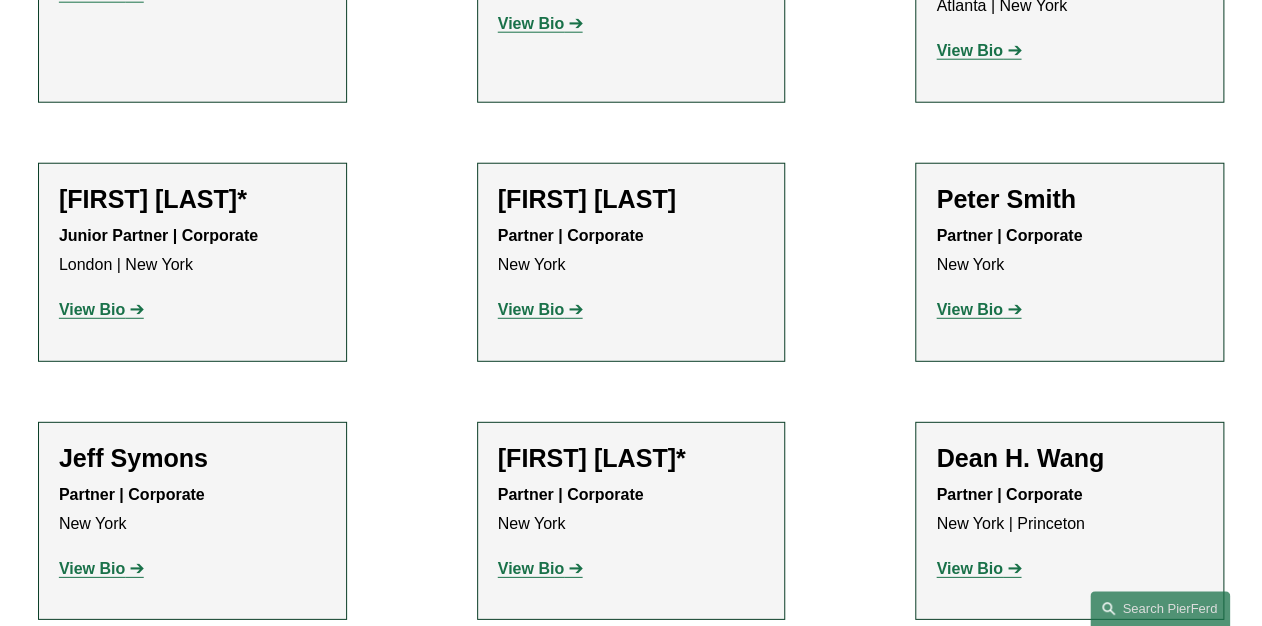 click on "View Bio" 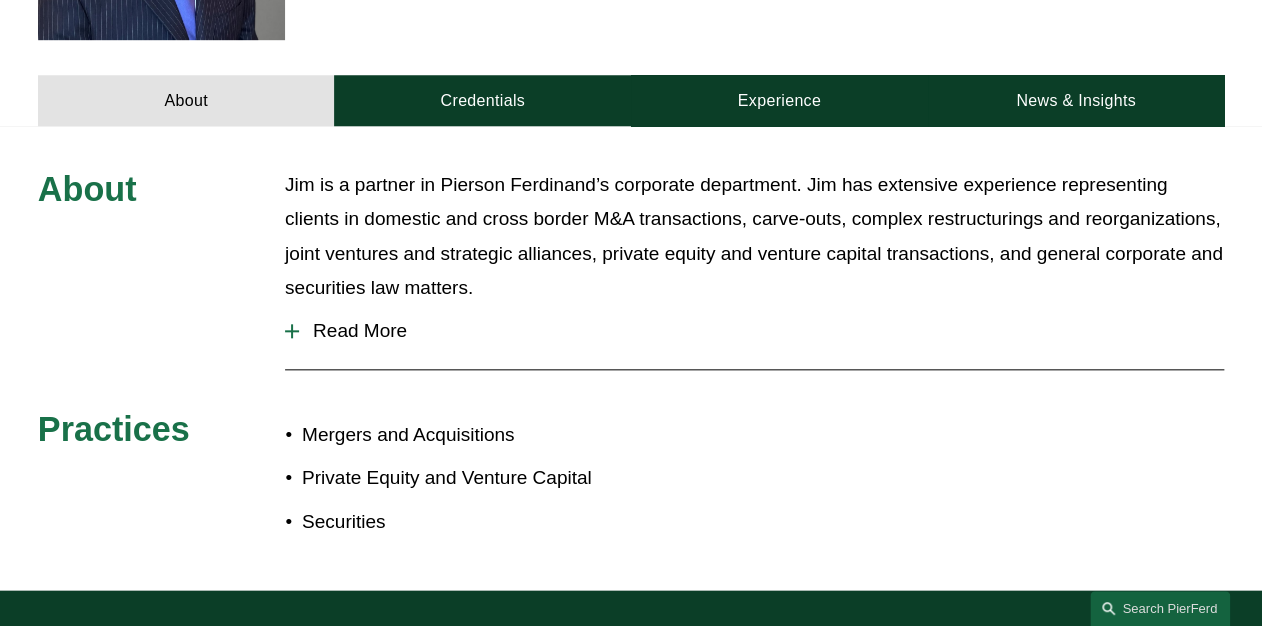 scroll, scrollTop: 720, scrollLeft: 0, axis: vertical 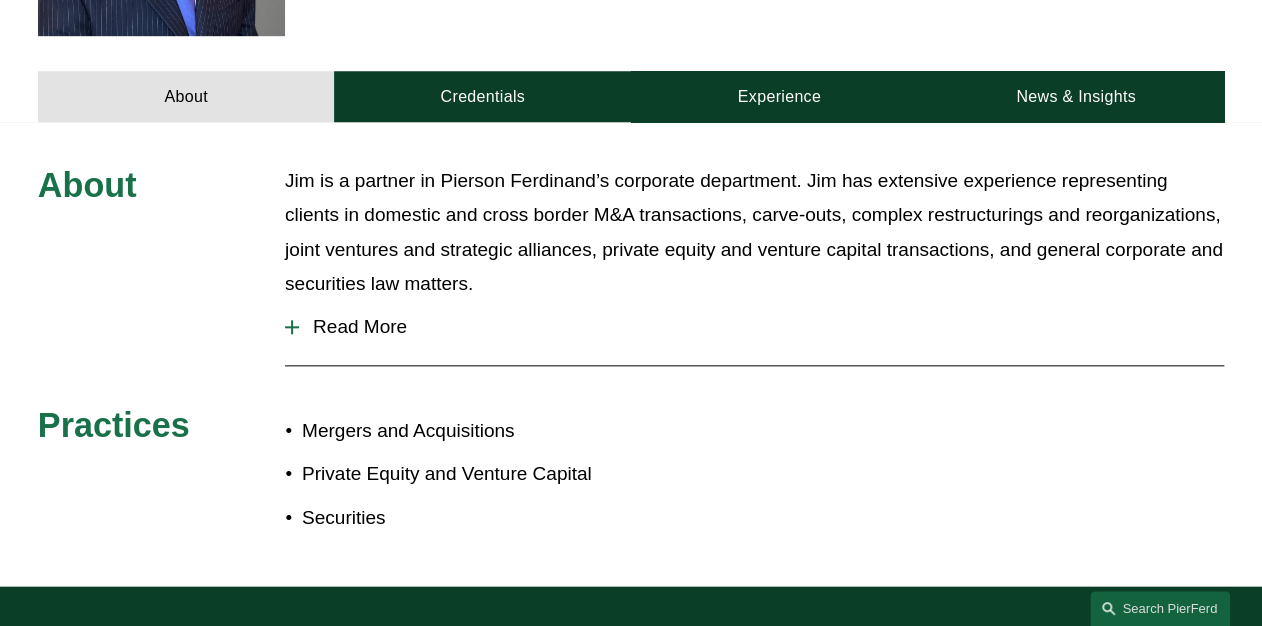 click on "Read More" at bounding box center [761, 327] 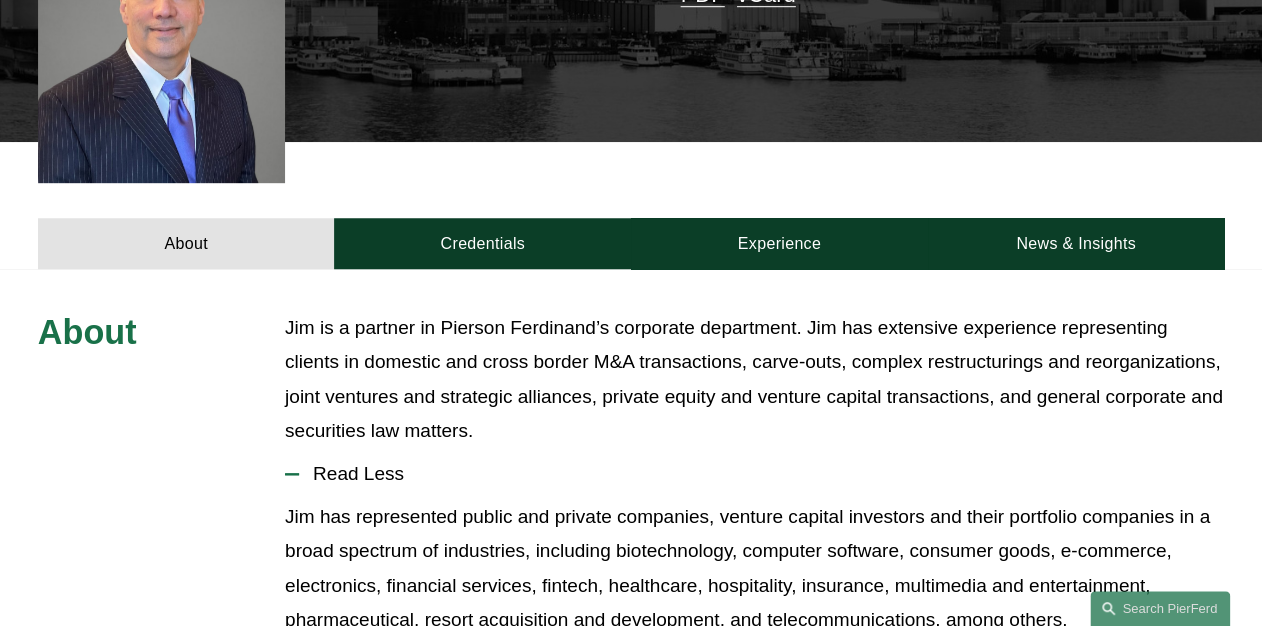 scroll, scrollTop: 560, scrollLeft: 0, axis: vertical 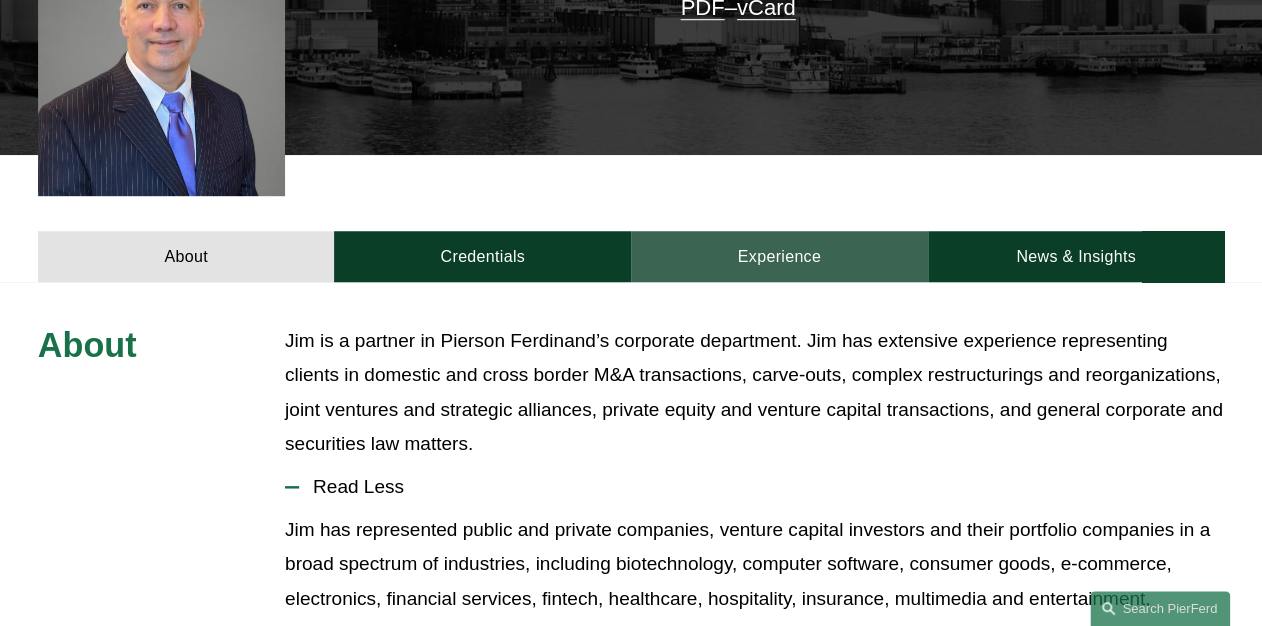 click on "Experience" at bounding box center [779, 256] 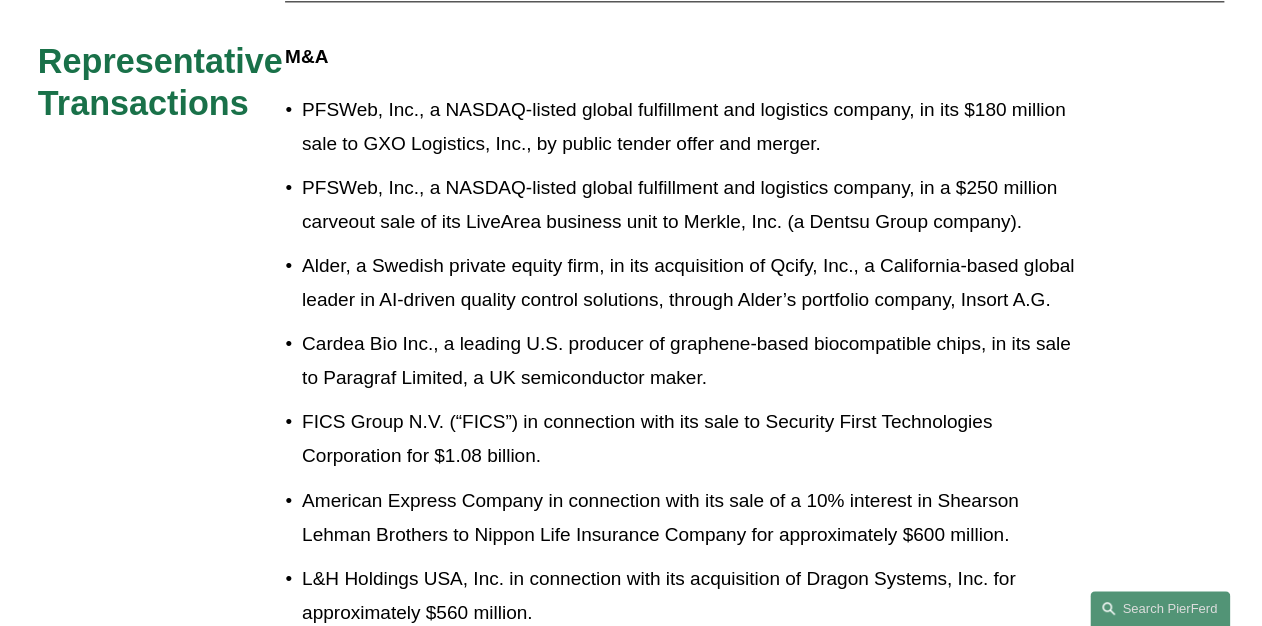 scroll, scrollTop: 1120, scrollLeft: 0, axis: vertical 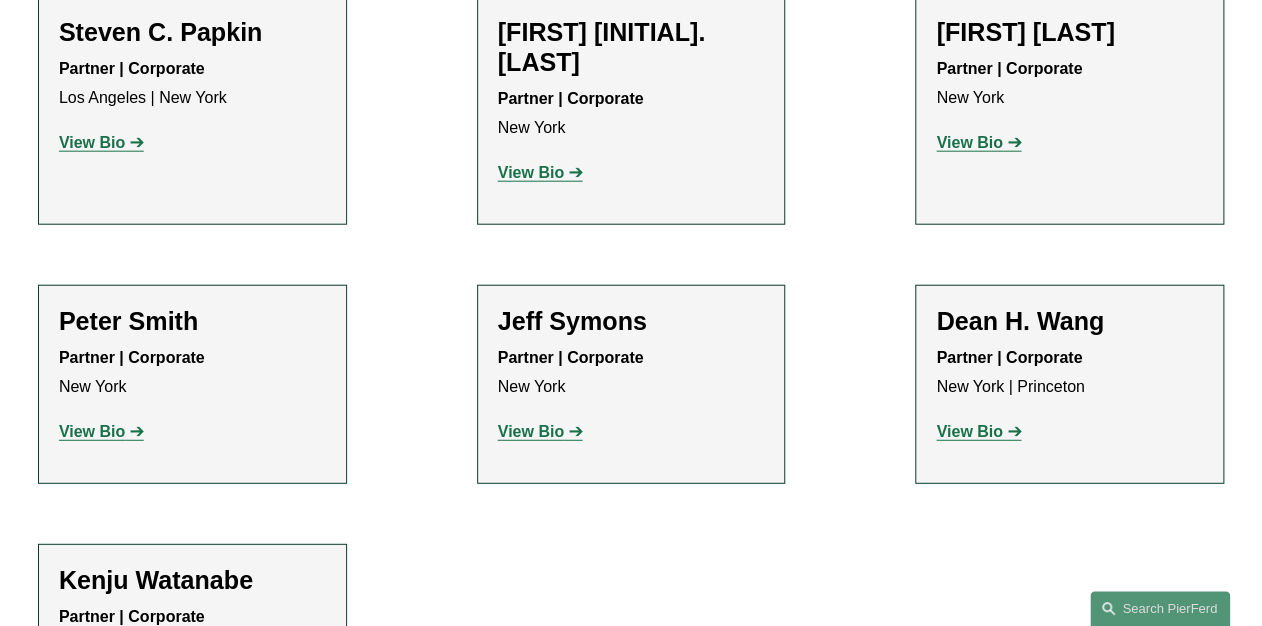 click on "View Bio" 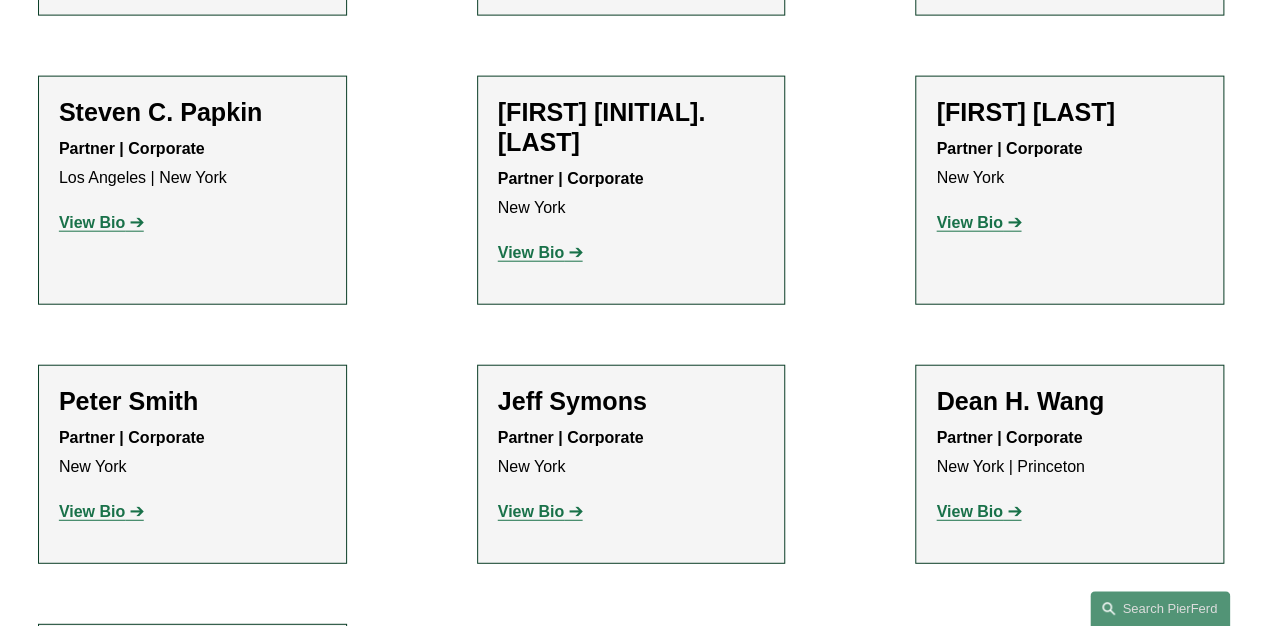 scroll, scrollTop: 1993, scrollLeft: 0, axis: vertical 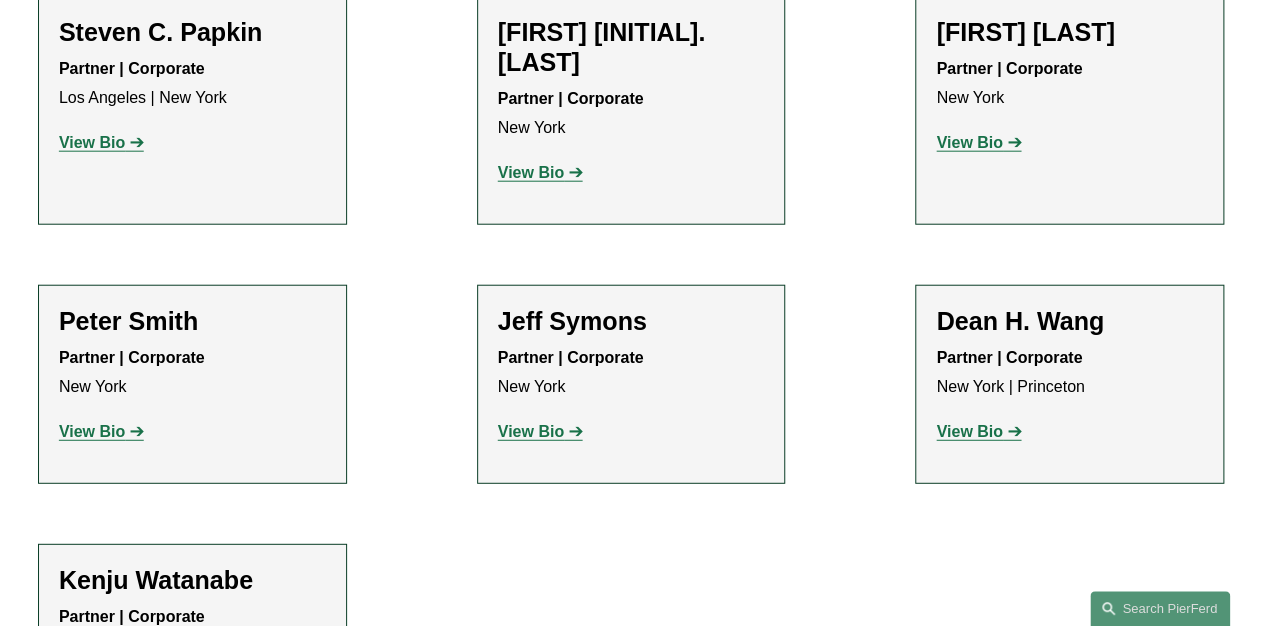 click on "View Bio" 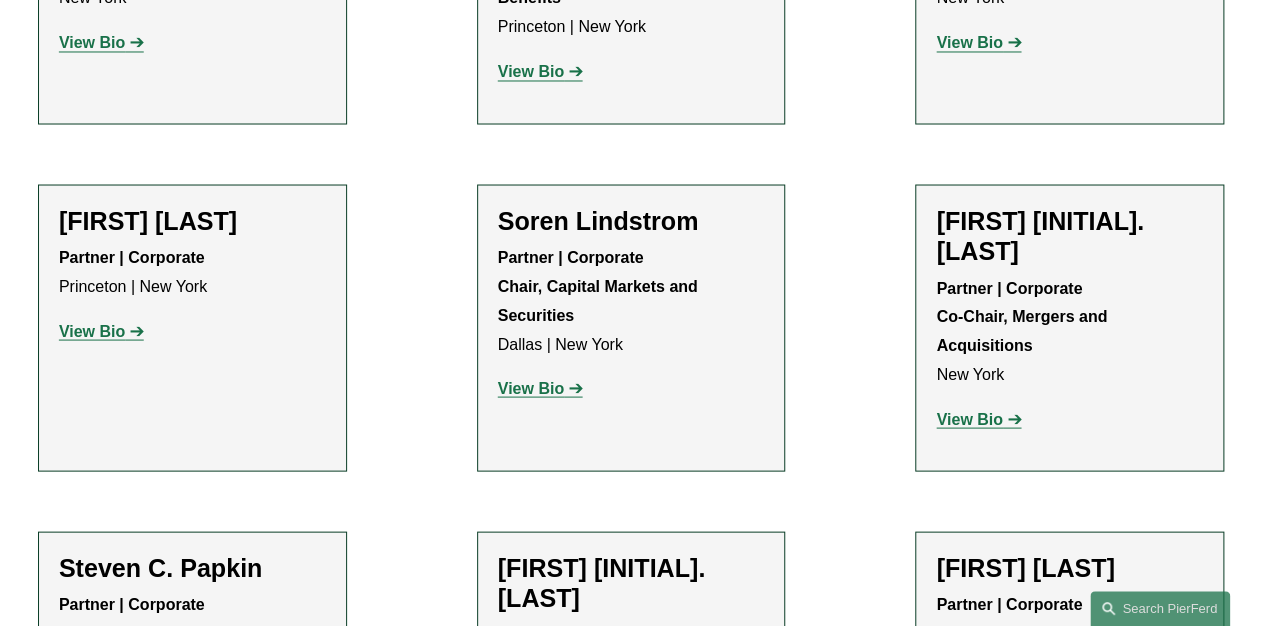 scroll, scrollTop: 1433, scrollLeft: 0, axis: vertical 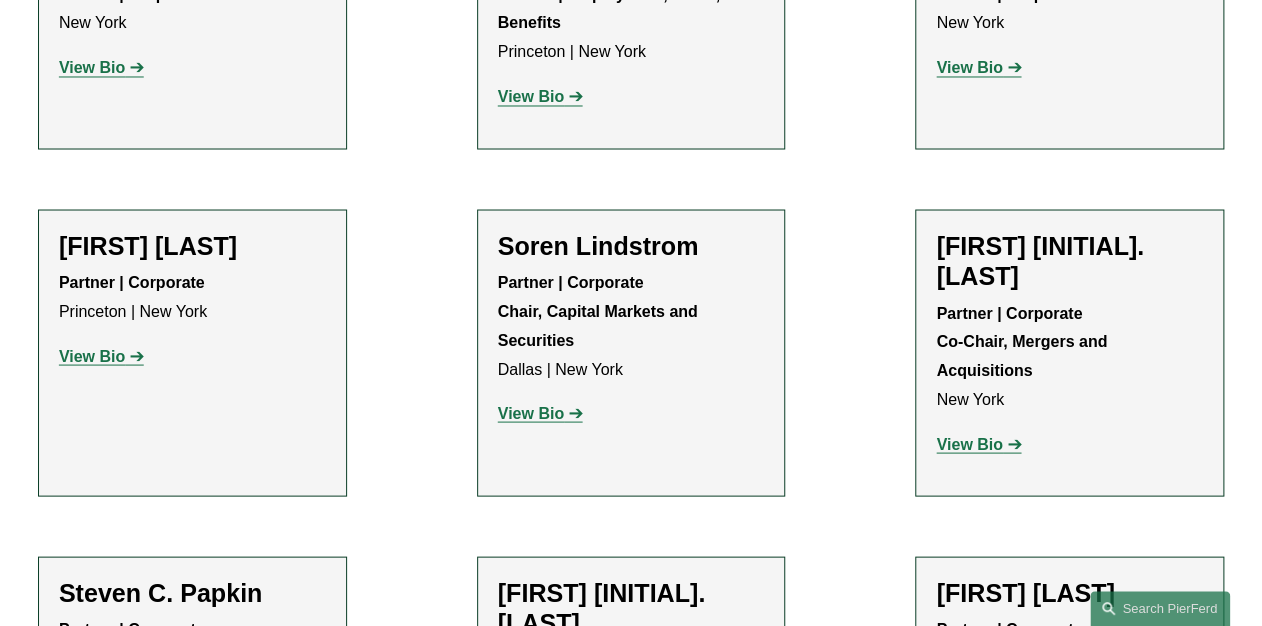 click on "View Bio" 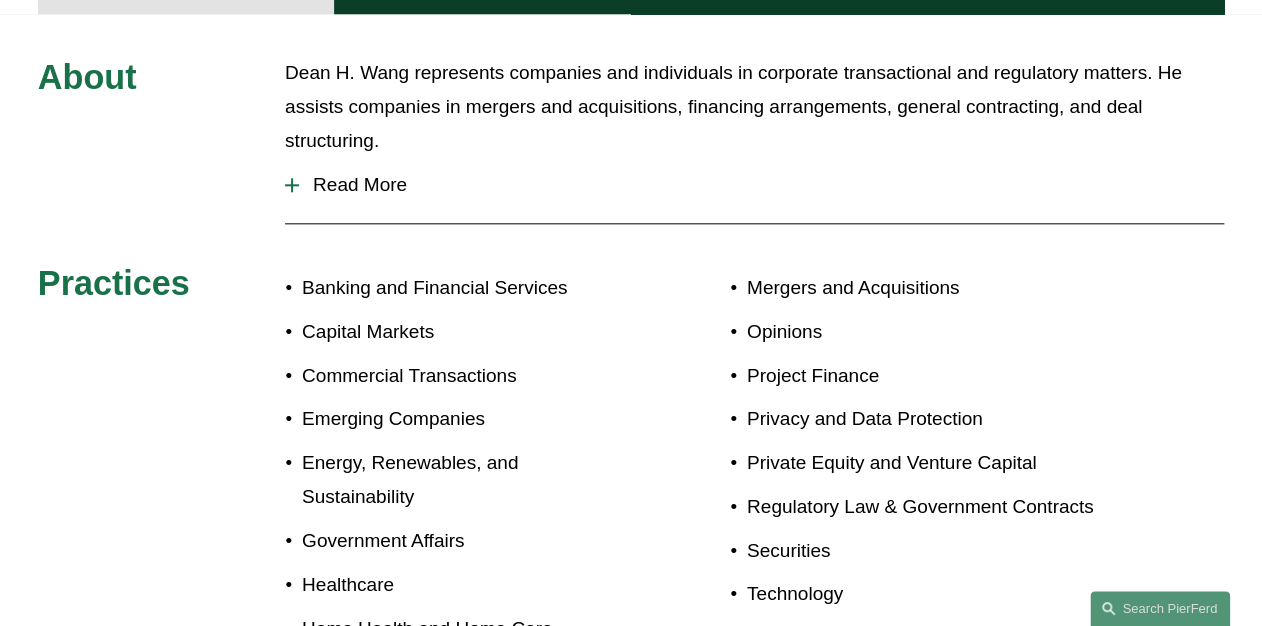 scroll, scrollTop: 800, scrollLeft: 0, axis: vertical 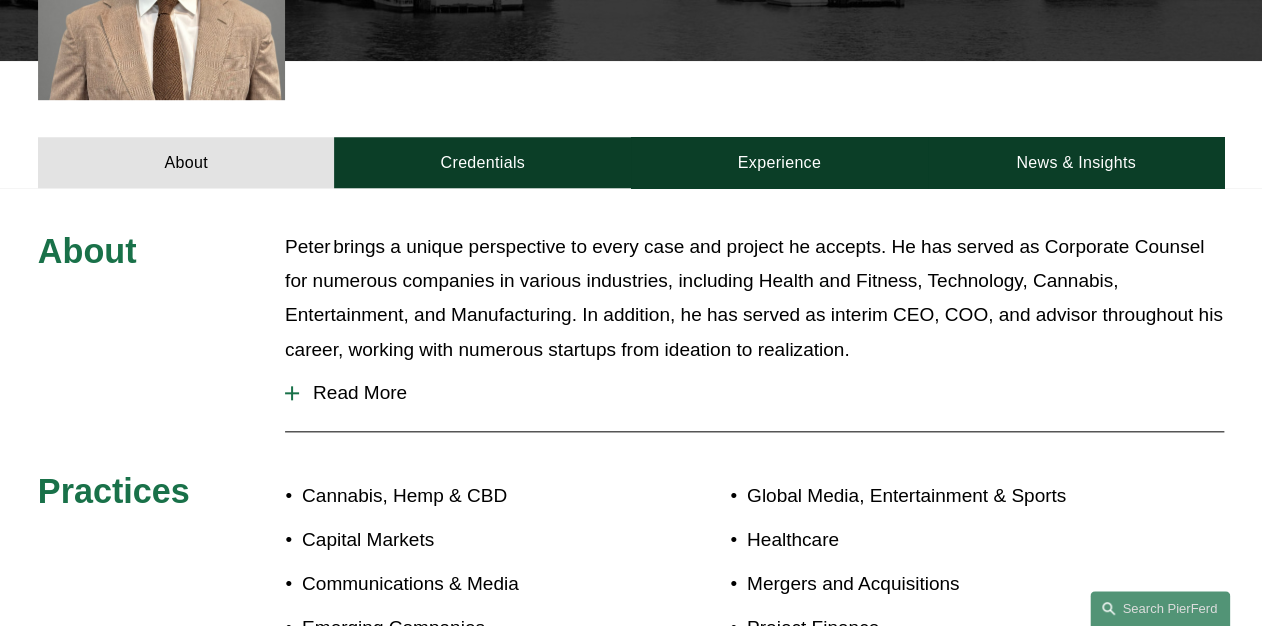 click on "Read More" at bounding box center (761, 393) 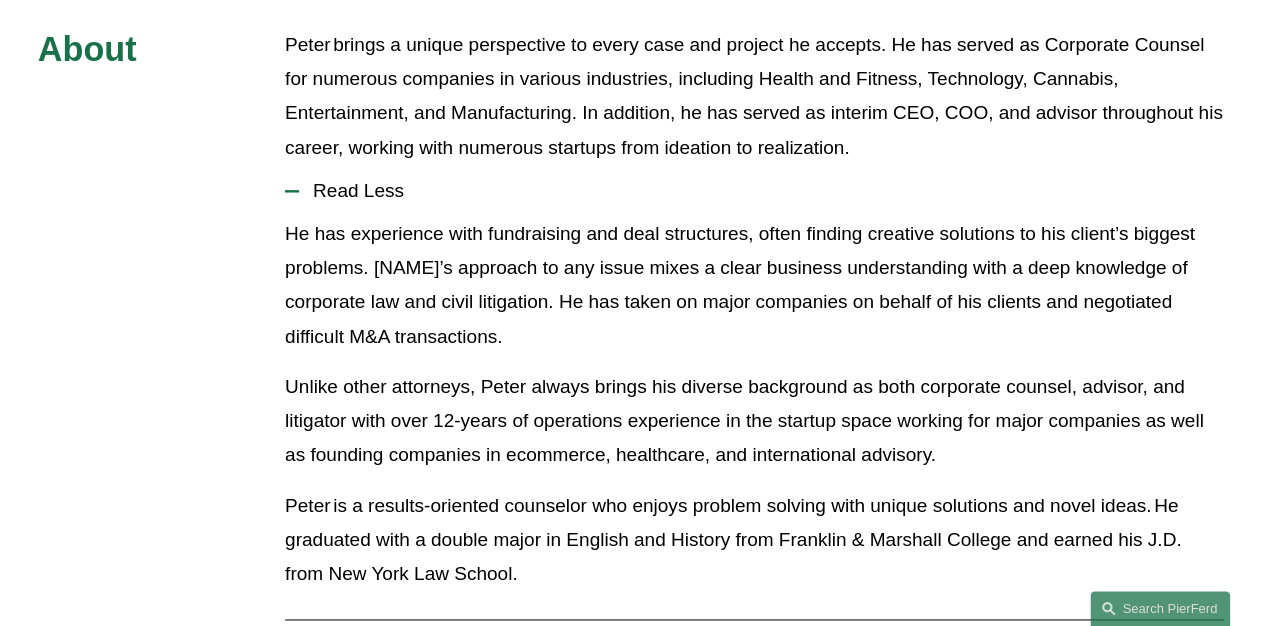scroll, scrollTop: 880, scrollLeft: 0, axis: vertical 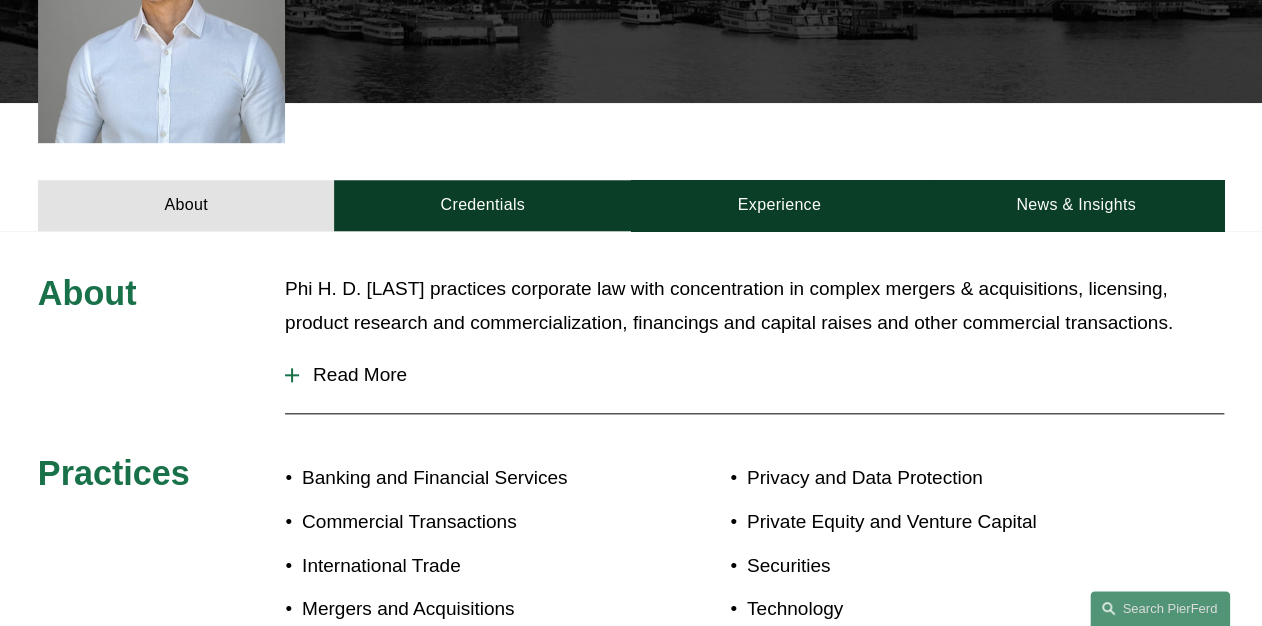 click on "Read More" at bounding box center [761, 375] 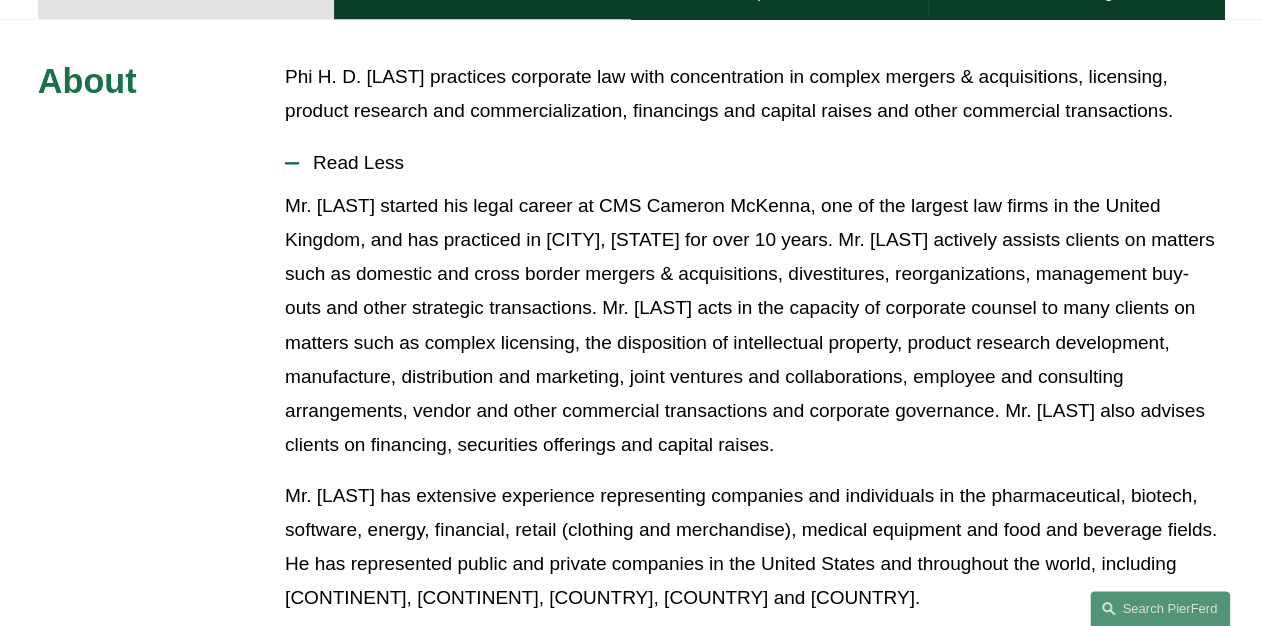 scroll, scrollTop: 880, scrollLeft: 0, axis: vertical 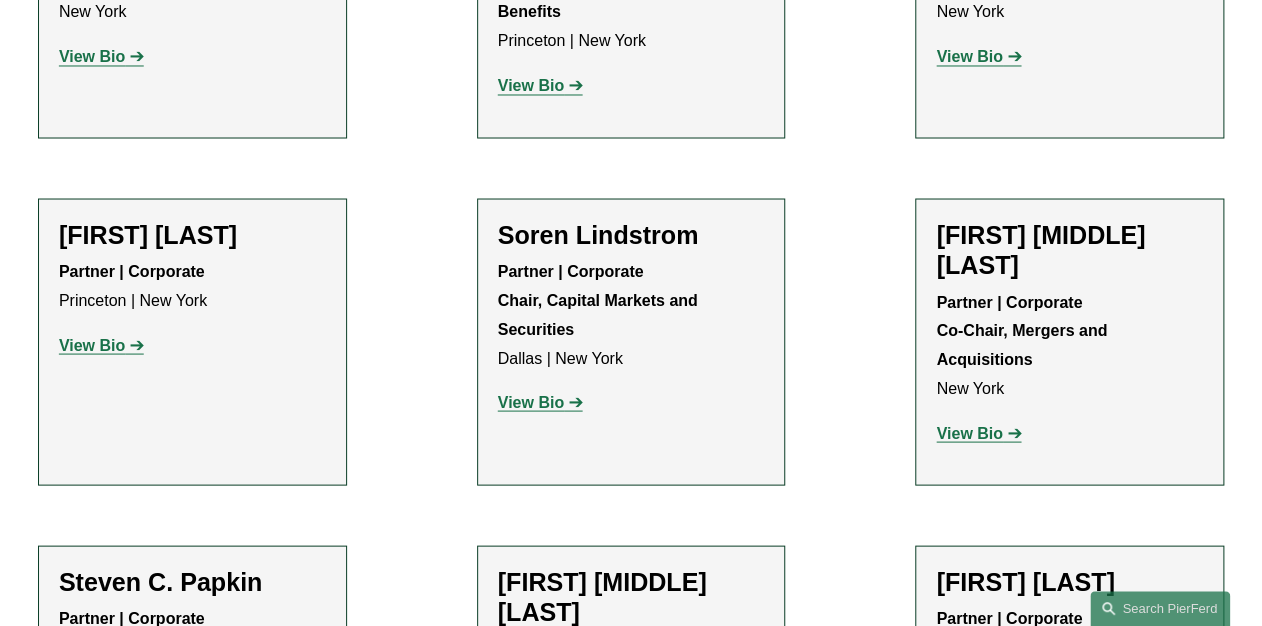 click on "View Bio" 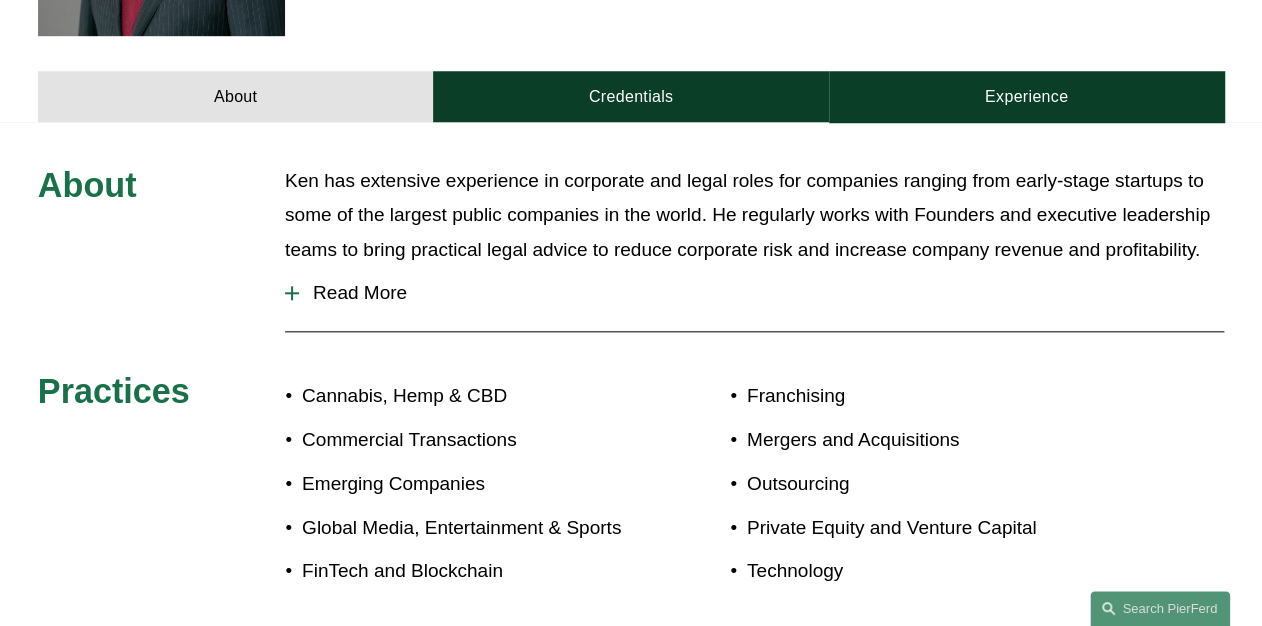 scroll, scrollTop: 800, scrollLeft: 0, axis: vertical 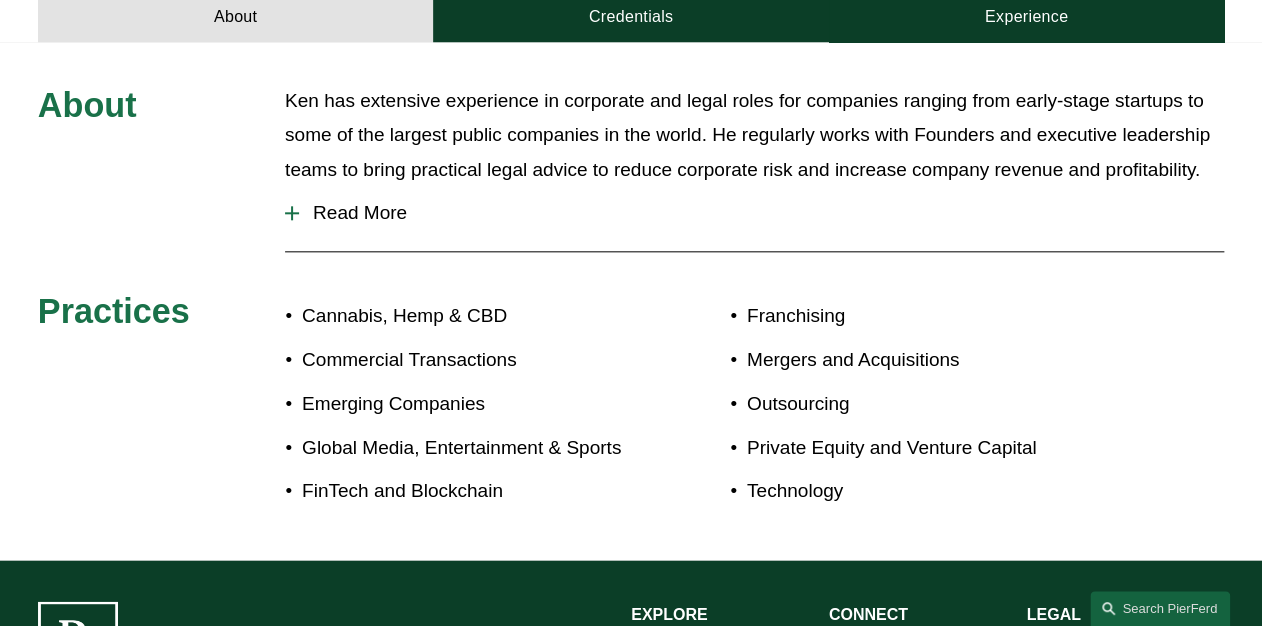 click on "Read More" at bounding box center (761, 213) 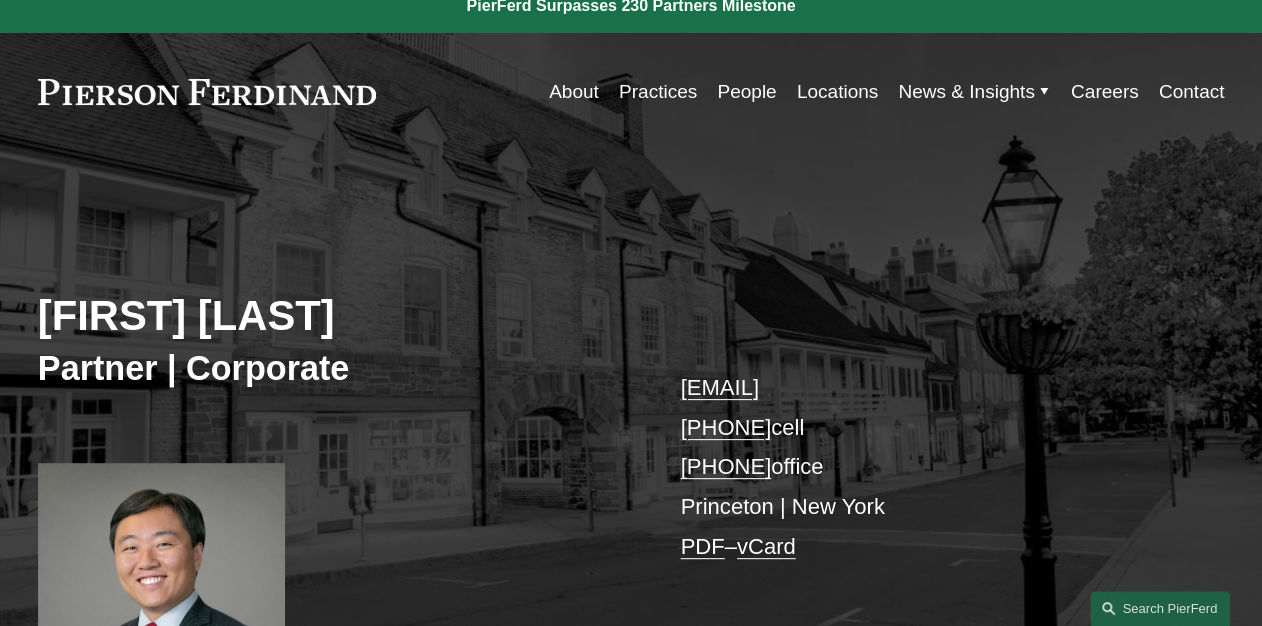 scroll, scrollTop: 0, scrollLeft: 0, axis: both 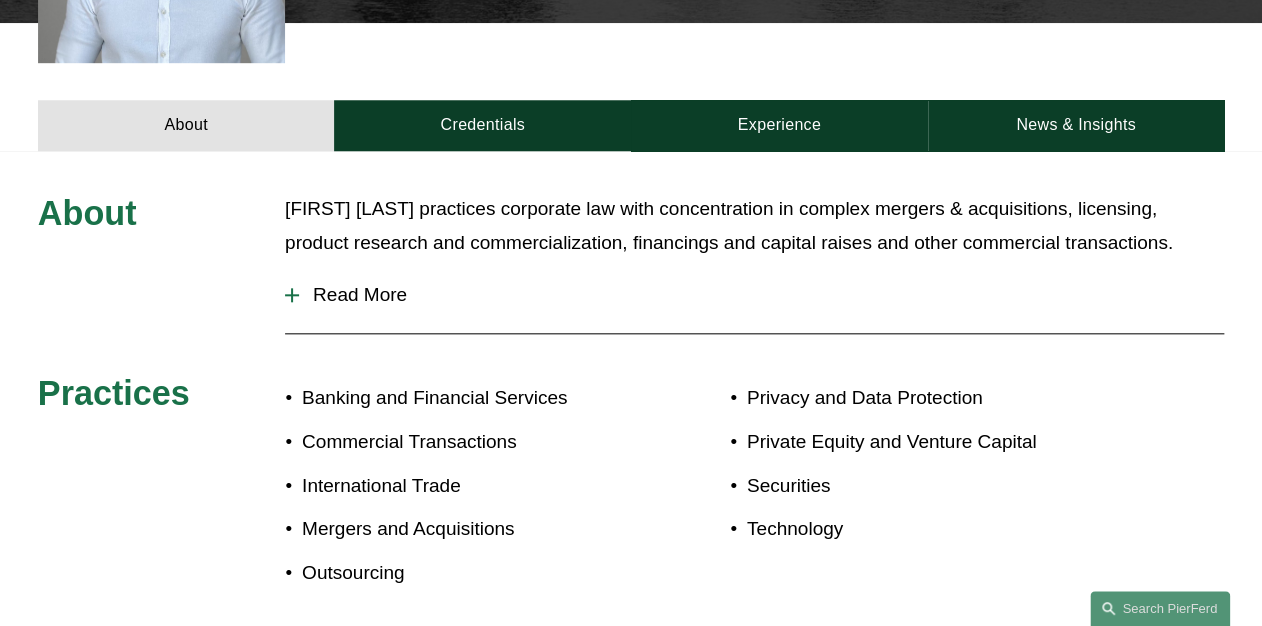 click on "Read More" at bounding box center [761, 295] 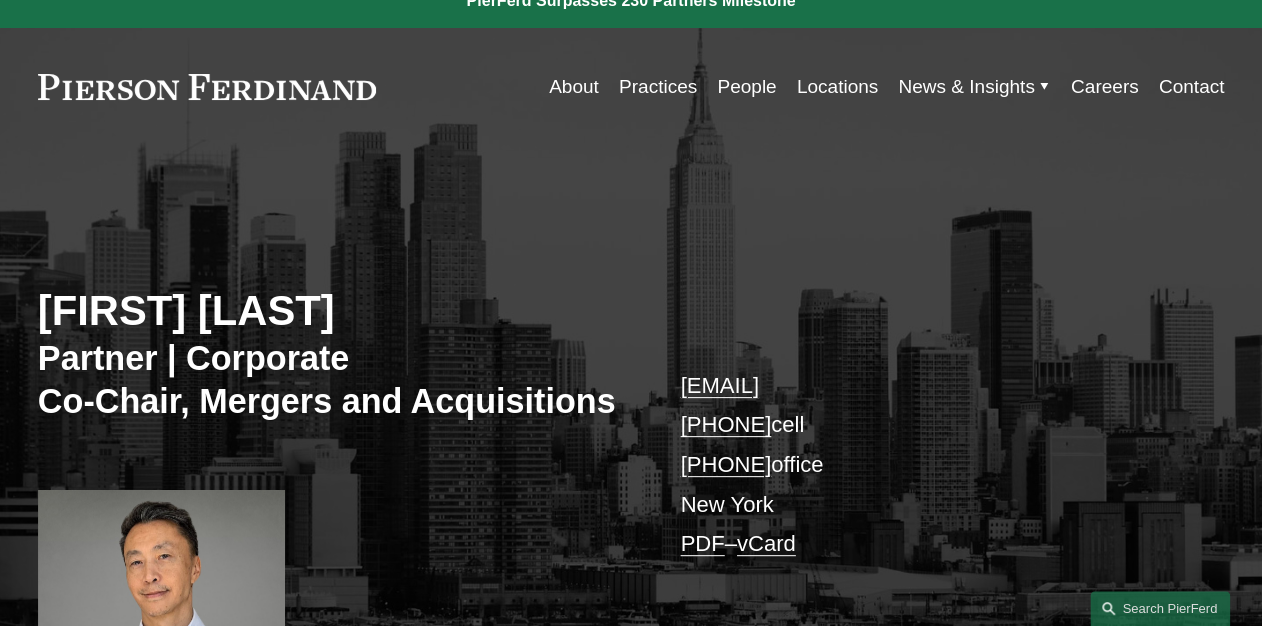 scroll, scrollTop: 0, scrollLeft: 0, axis: both 